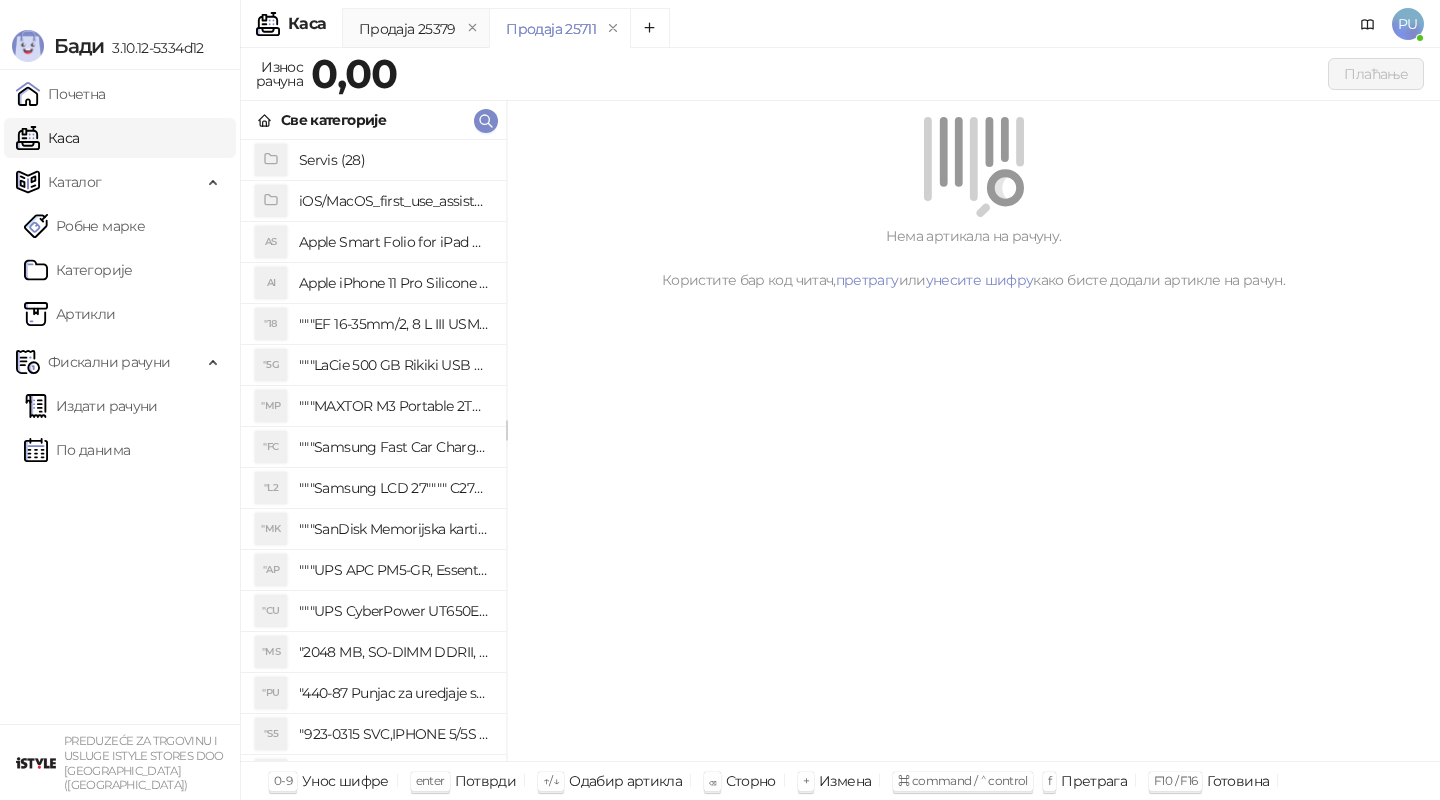 scroll, scrollTop: 0, scrollLeft: 0, axis: both 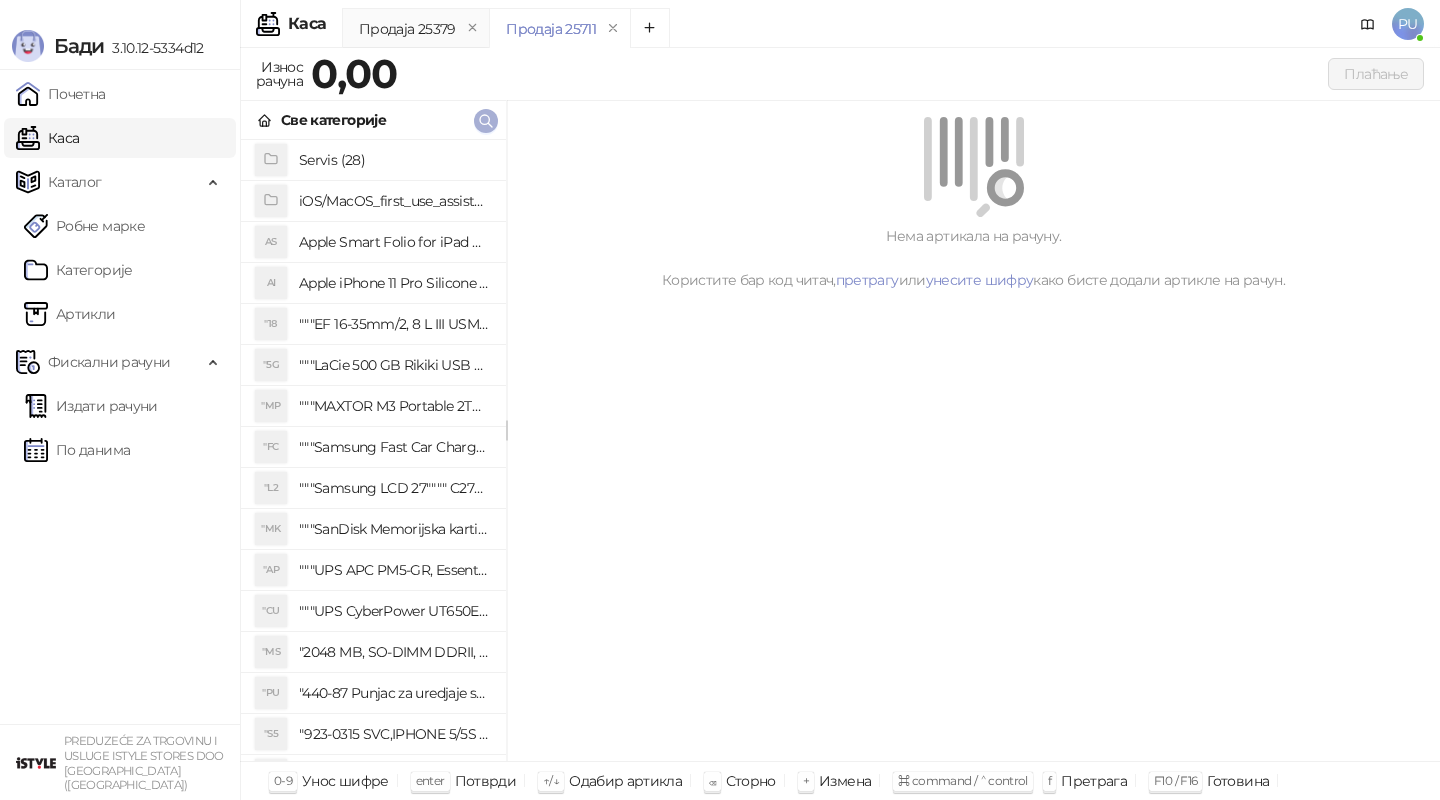 click 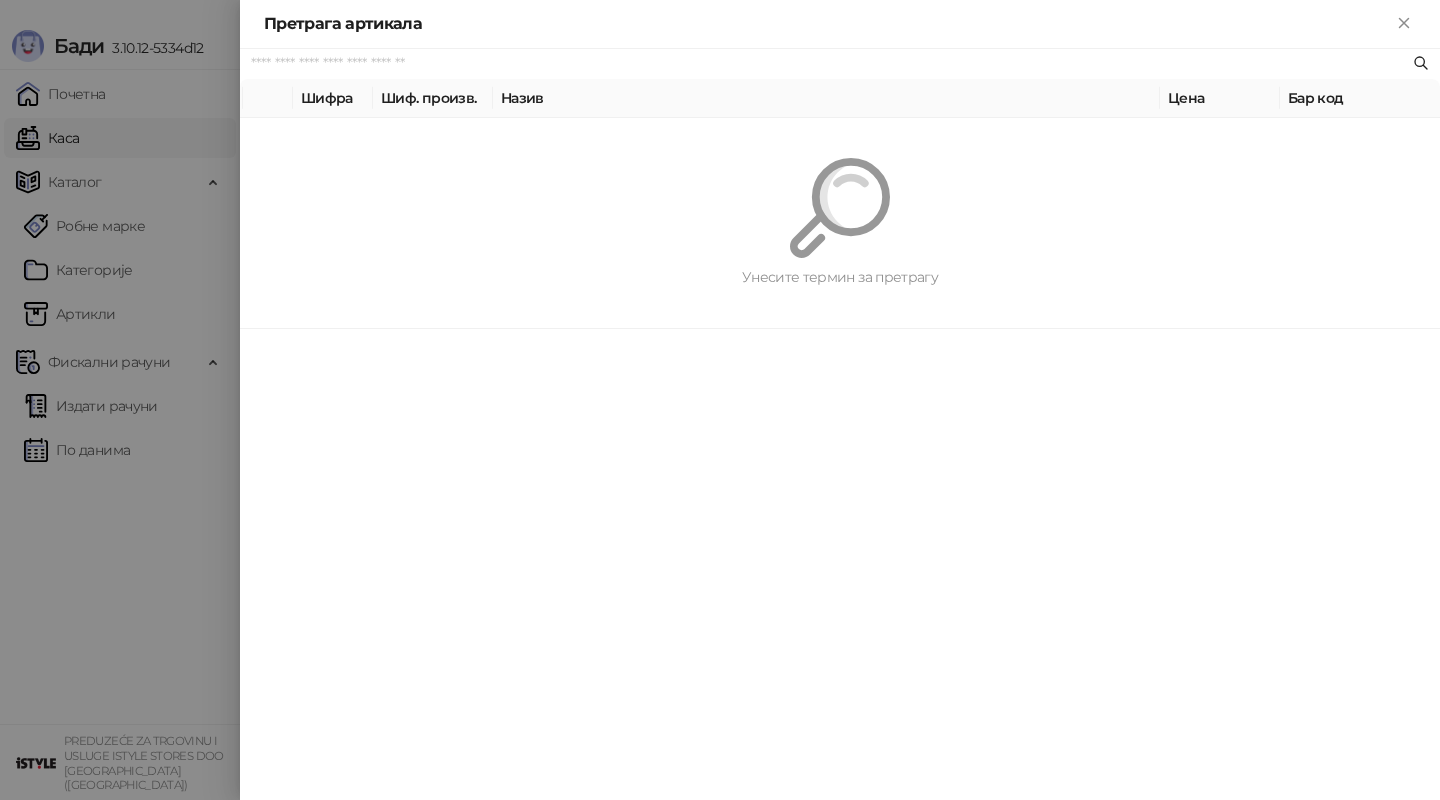 paste on "*********" 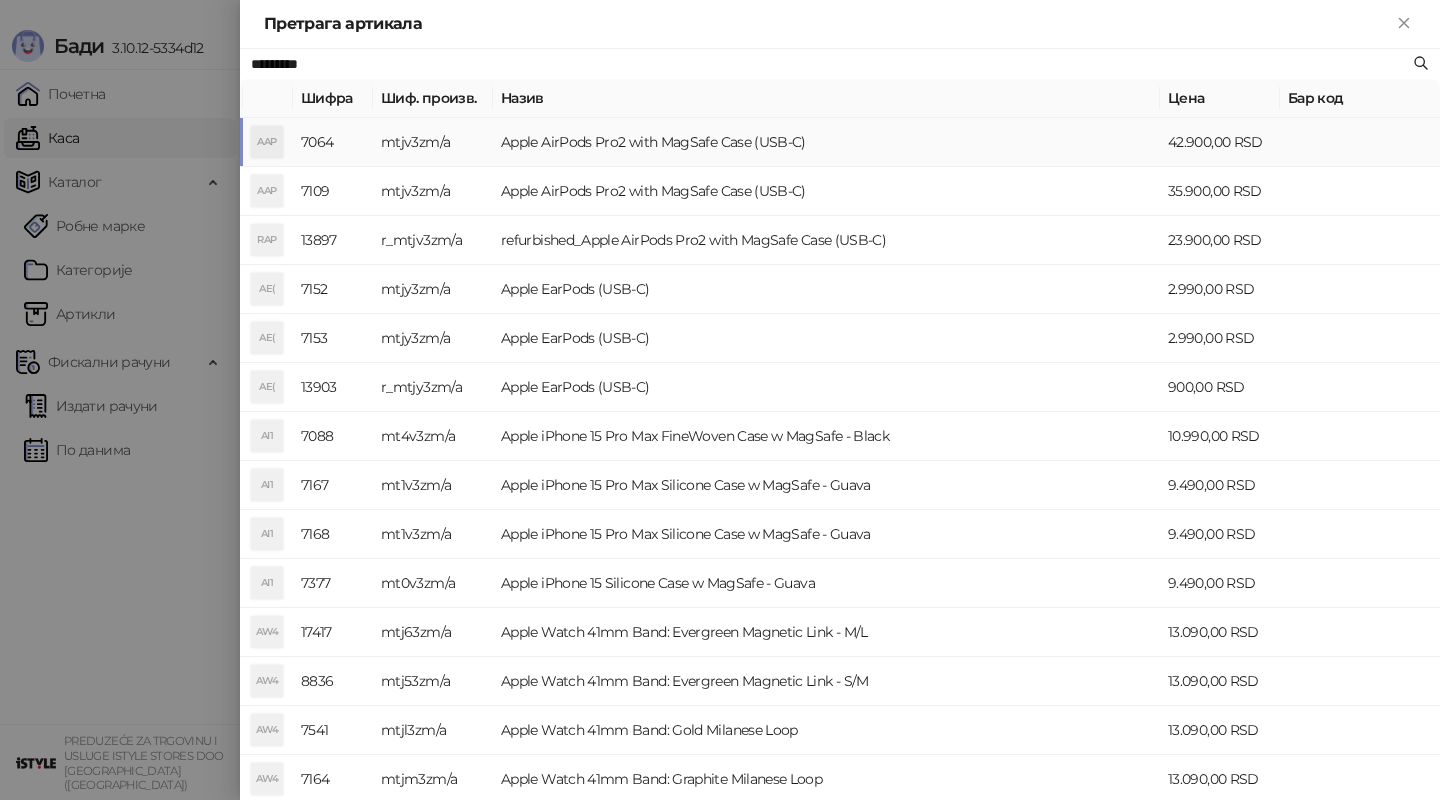 click on "Apple AirPods Pro2 with MagSafe Case (USB-C)" at bounding box center (826, 142) 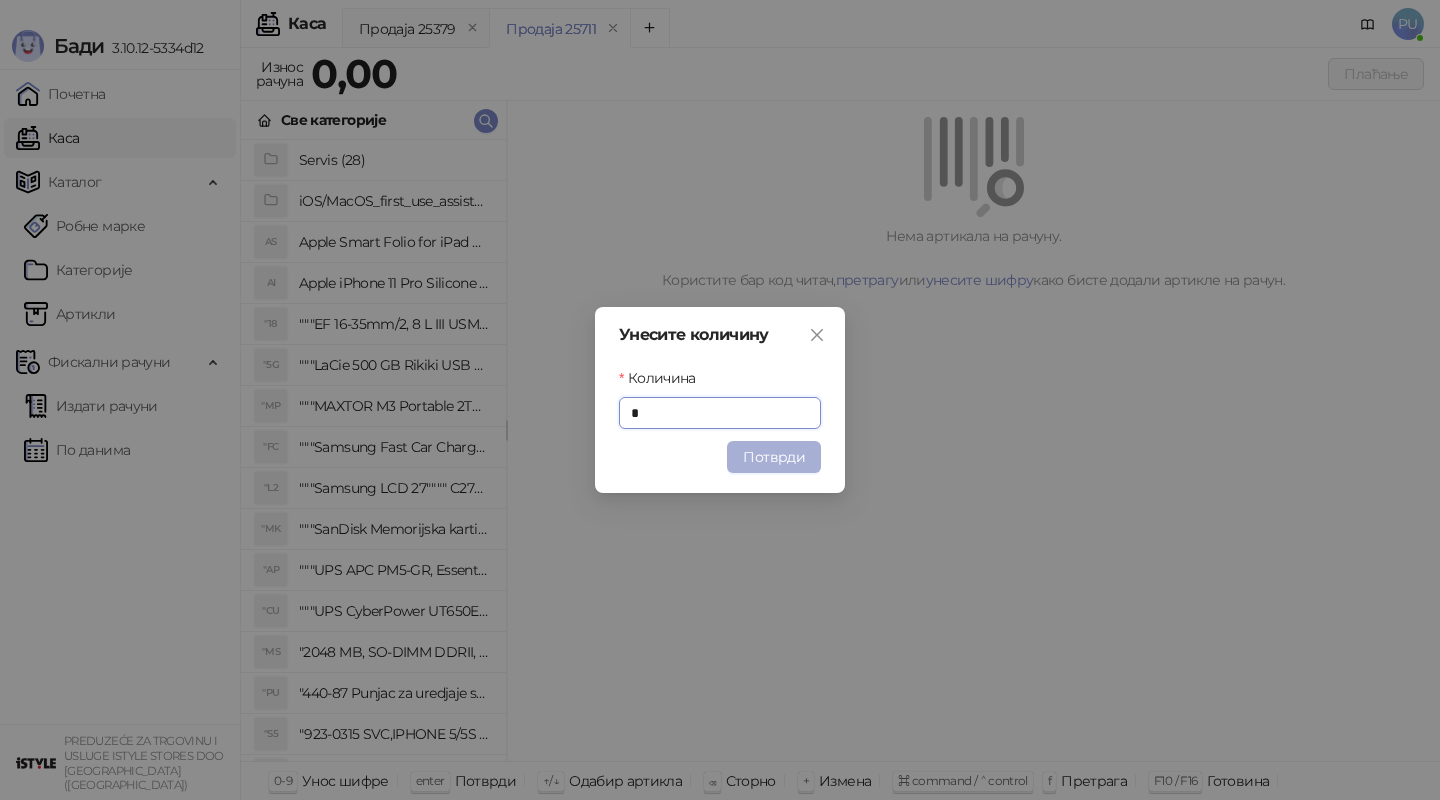click on "Потврди" at bounding box center [774, 457] 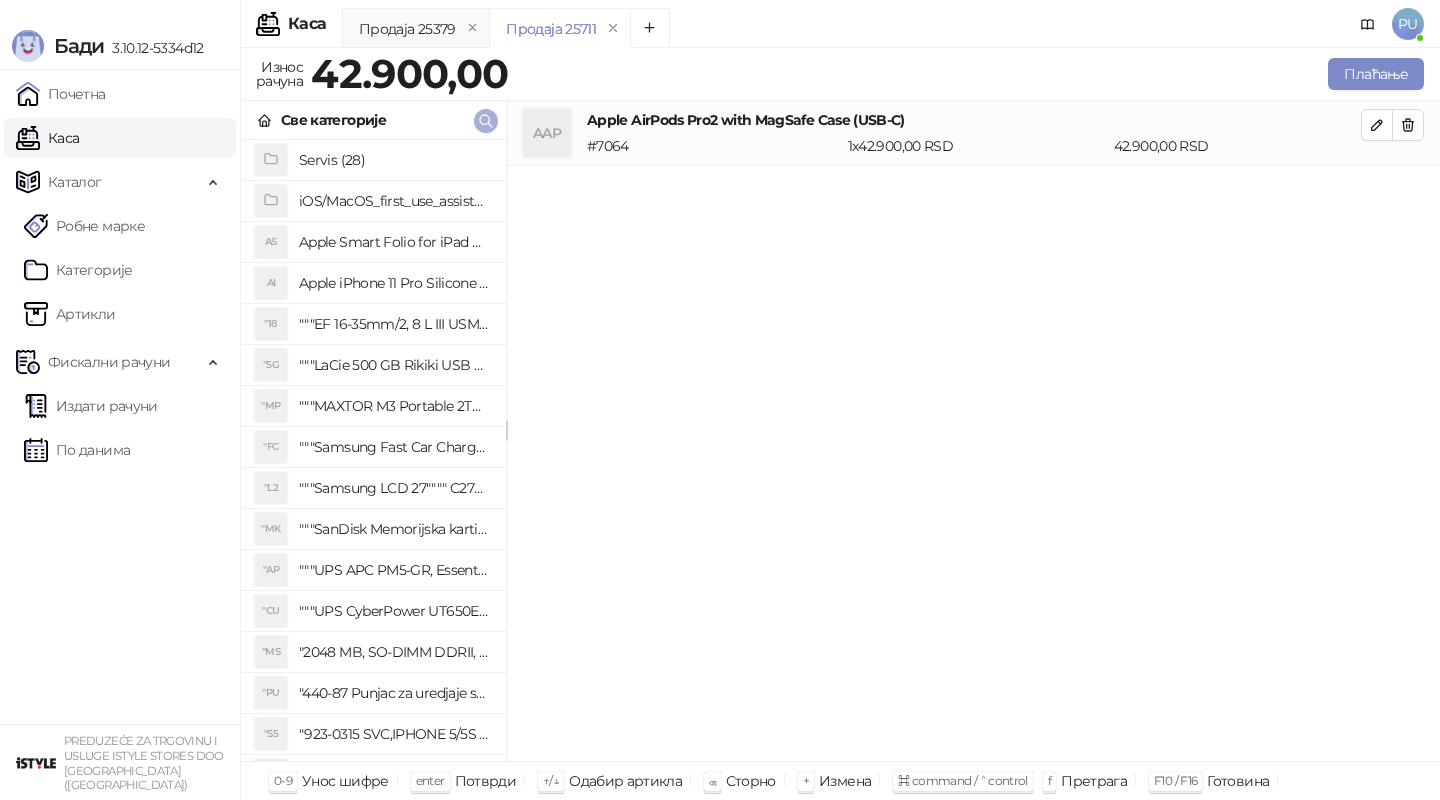 click 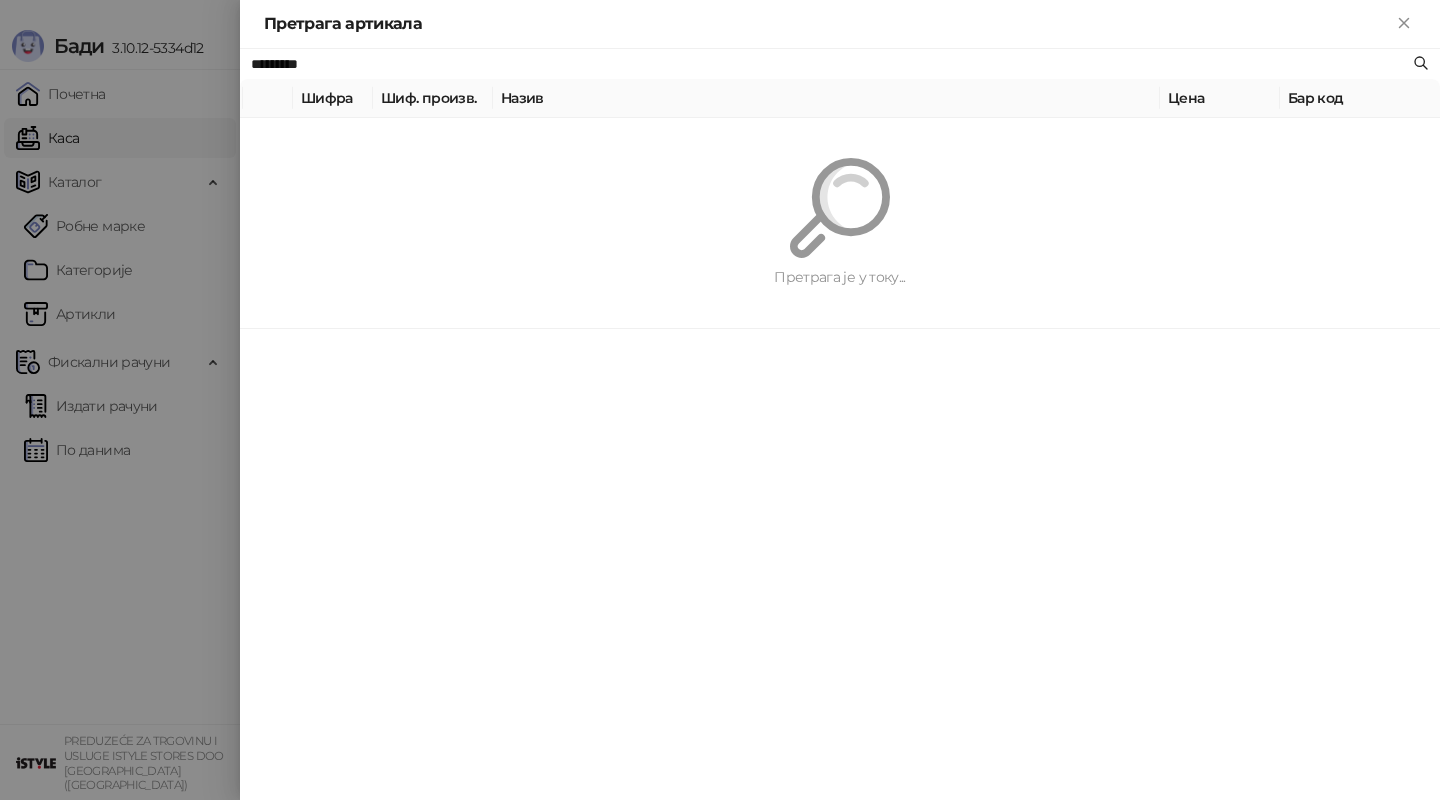 paste on "****" 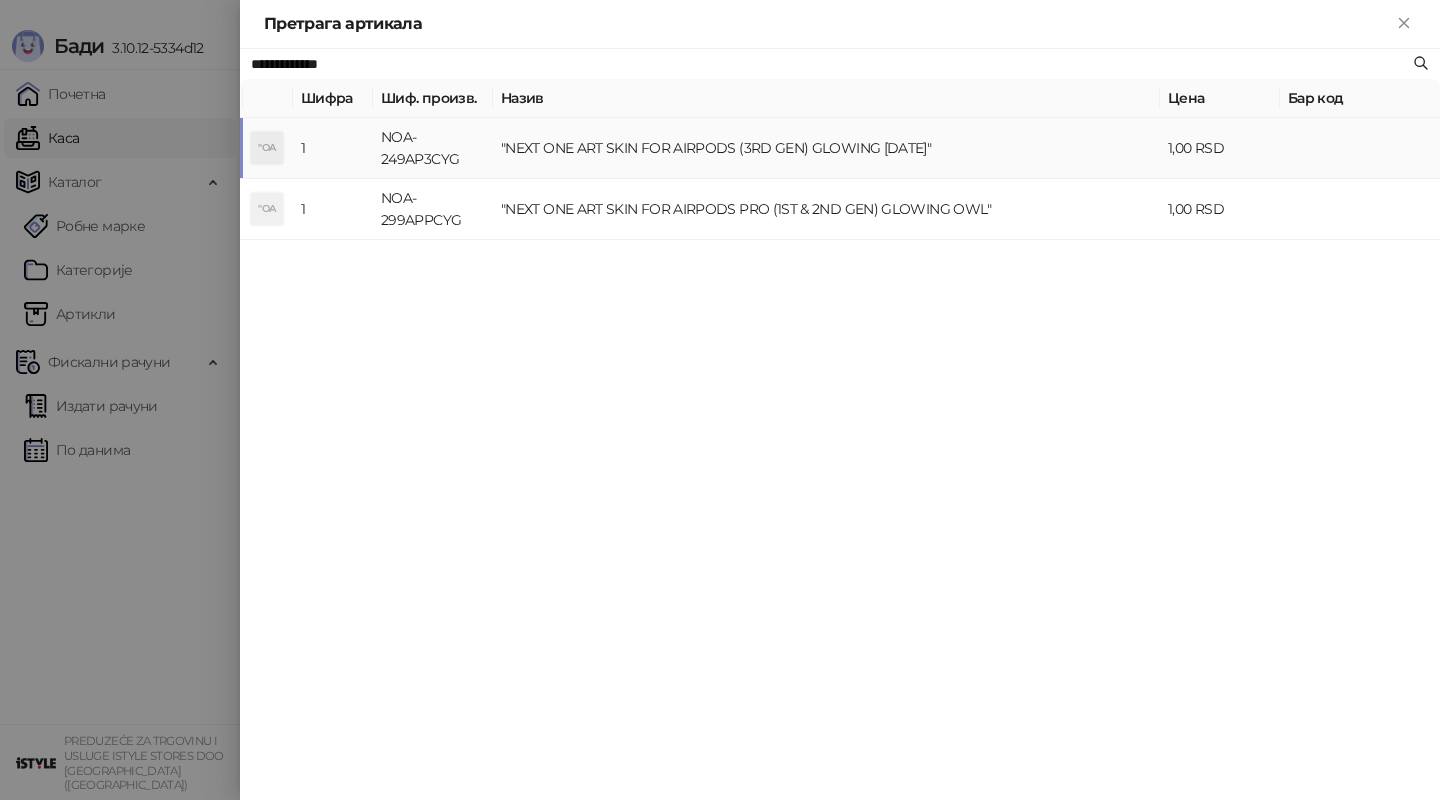 click on ""NEXT ONE ART SKIN FOR AIRPODS (3RD GEN) GLOWING [DATE]"" at bounding box center [826, 148] 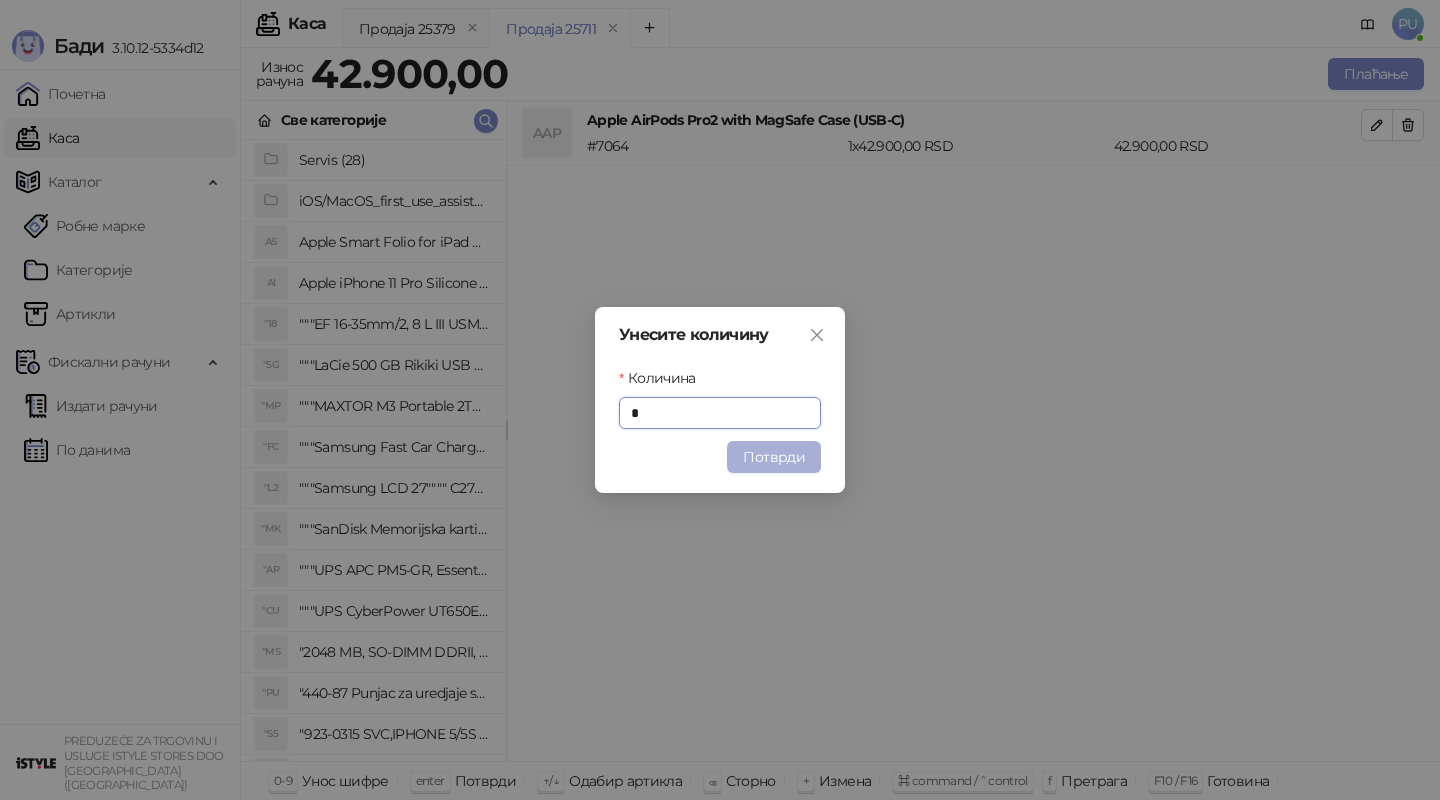 click on "Потврди" at bounding box center (774, 457) 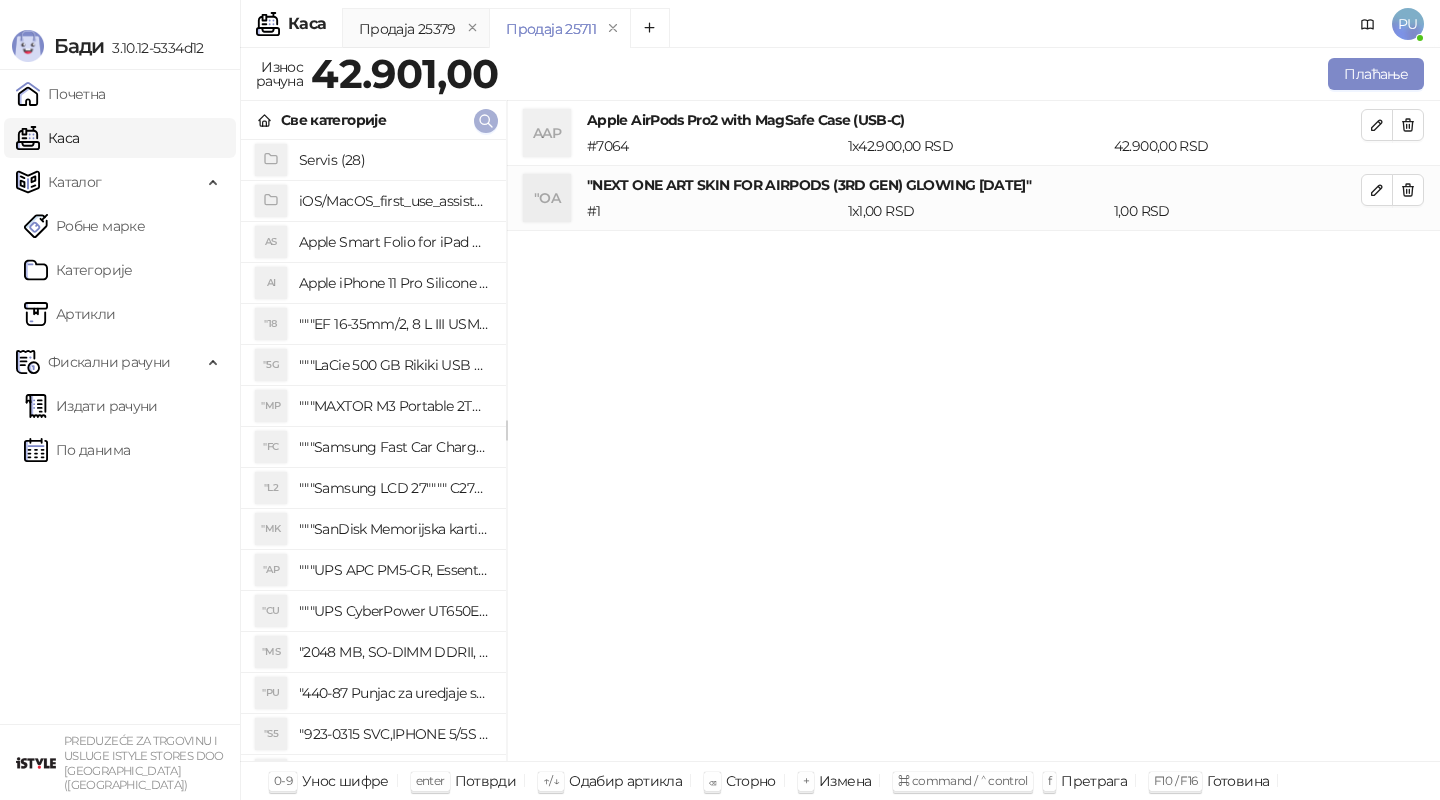 click 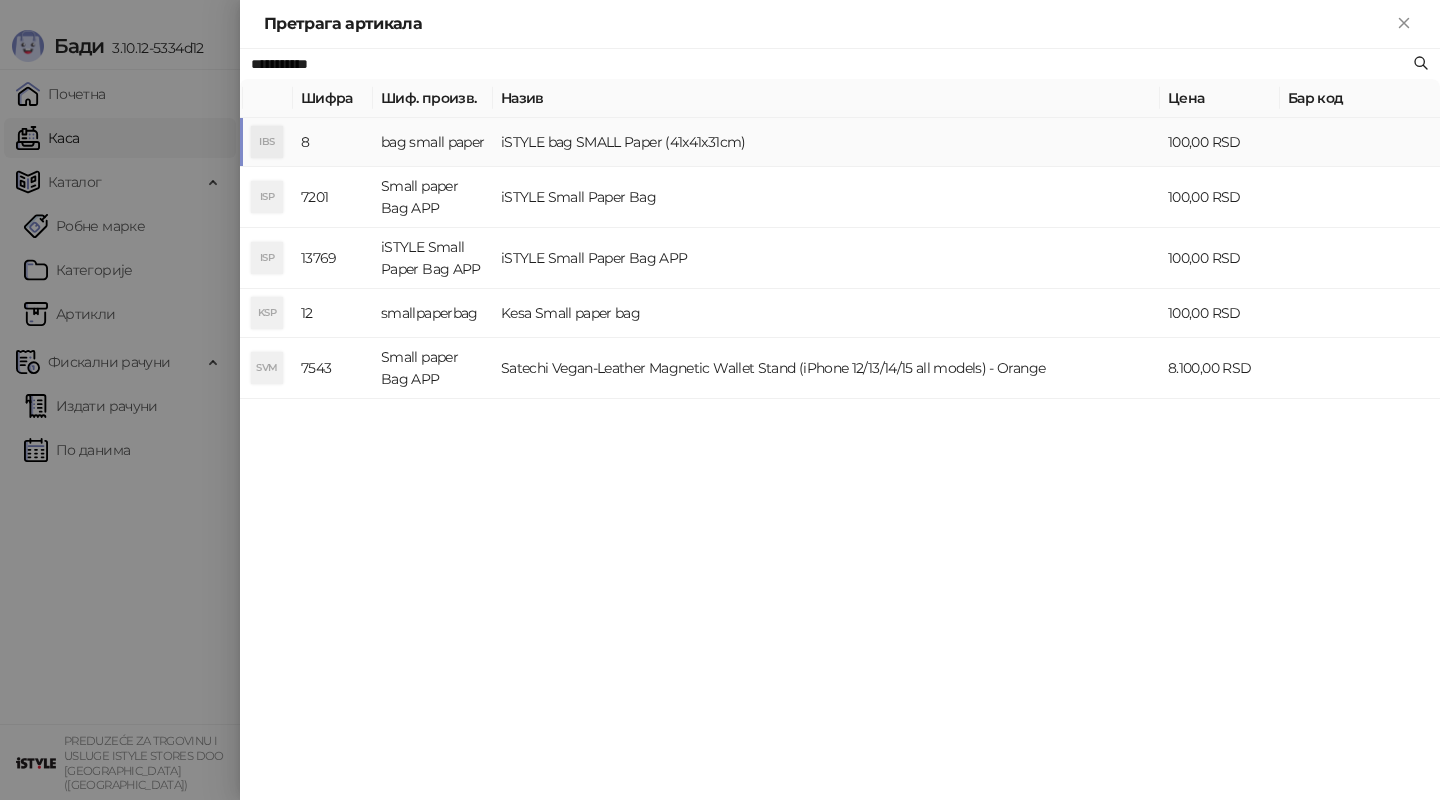 type on "**********" 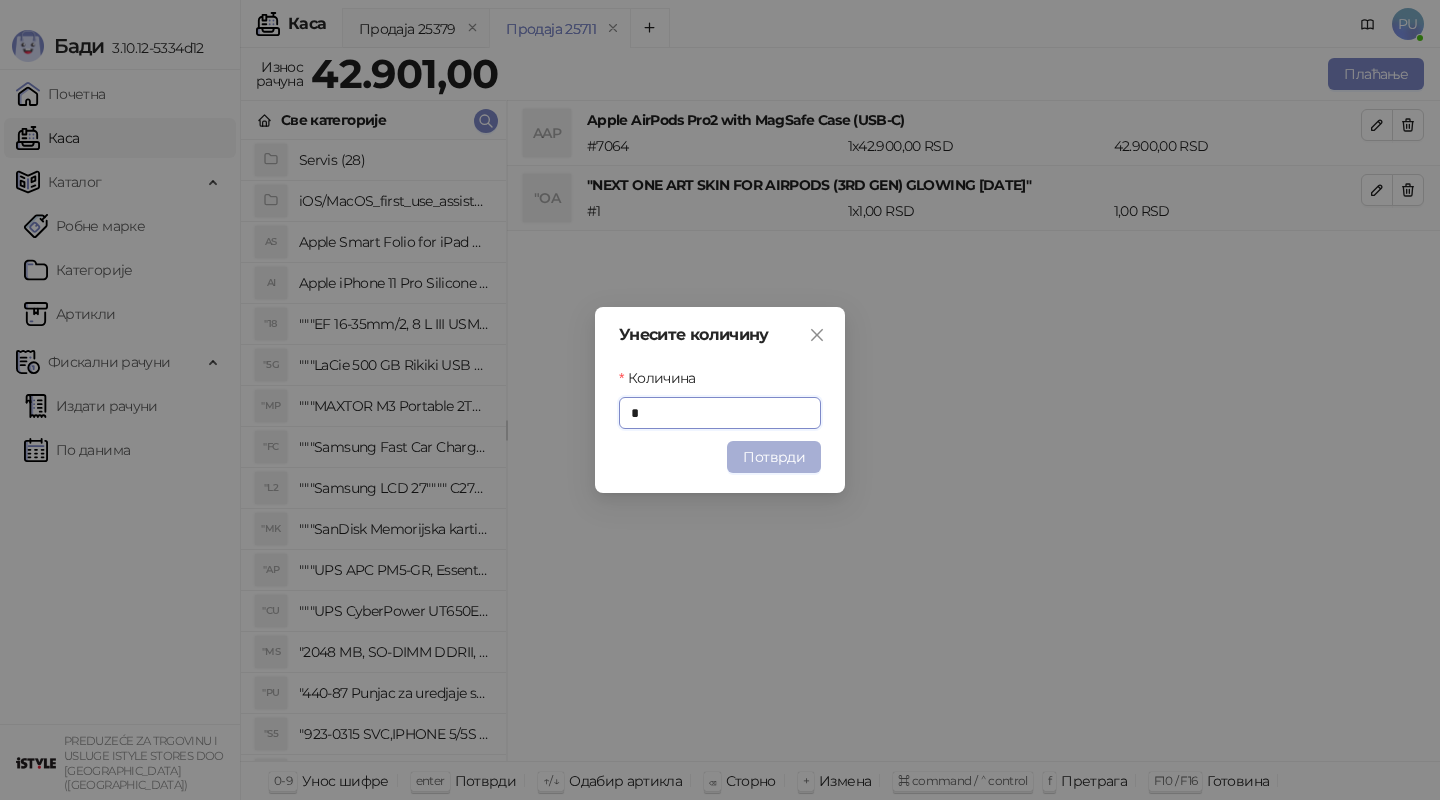 click on "Потврди" at bounding box center (774, 457) 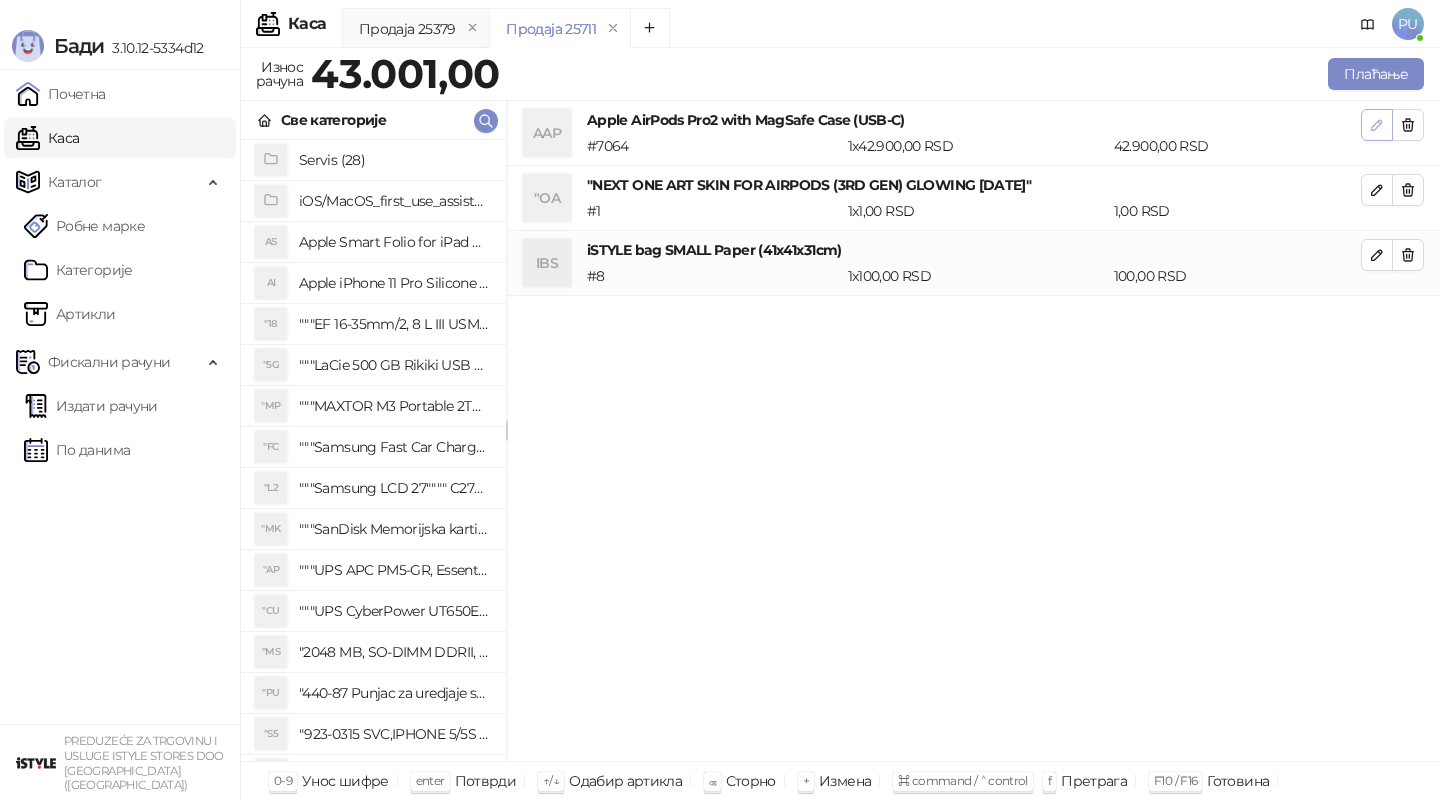 click 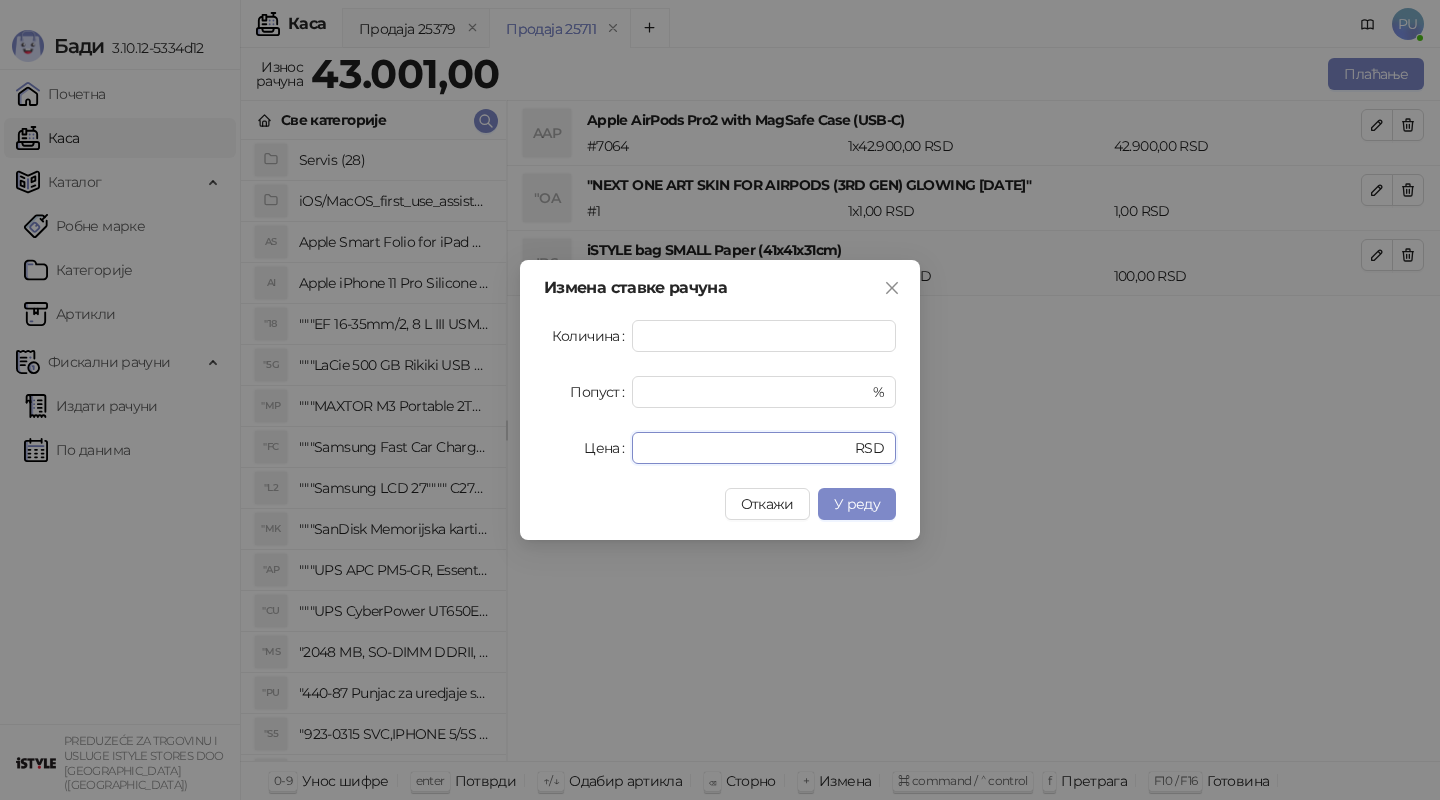 drag, startPoint x: 712, startPoint y: 454, endPoint x: 549, endPoint y: 420, distance: 166.50826 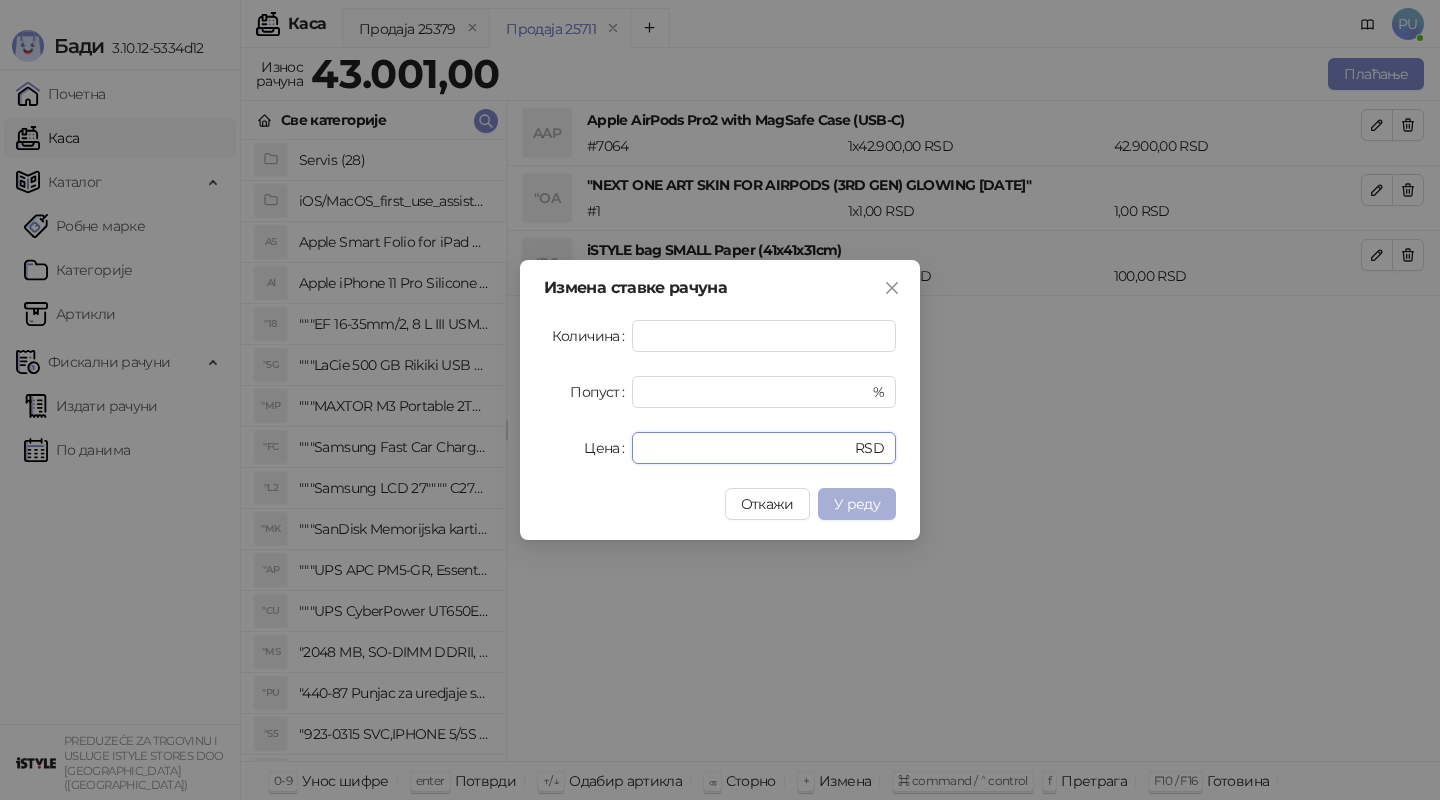 type on "*****" 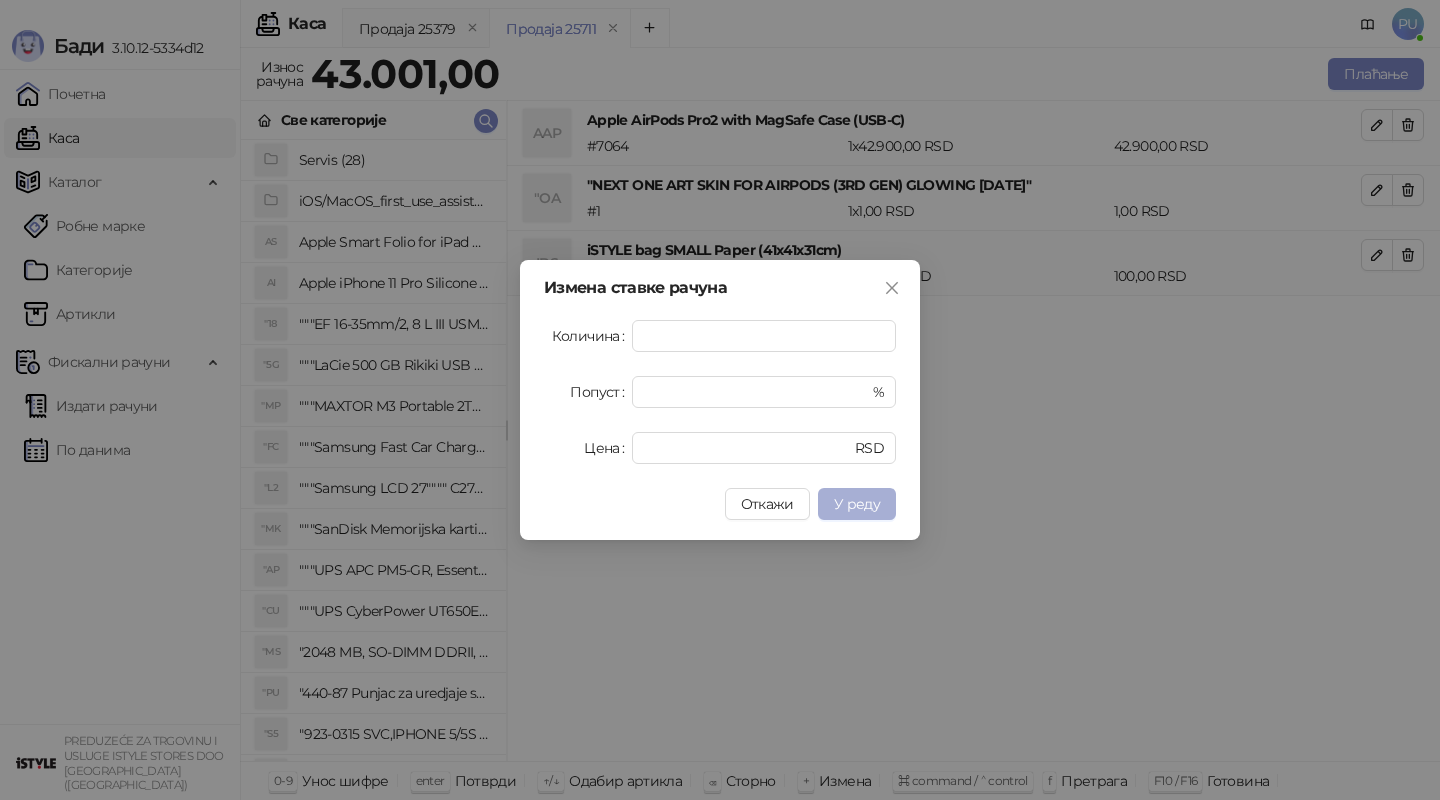 click on "У реду" at bounding box center [857, 504] 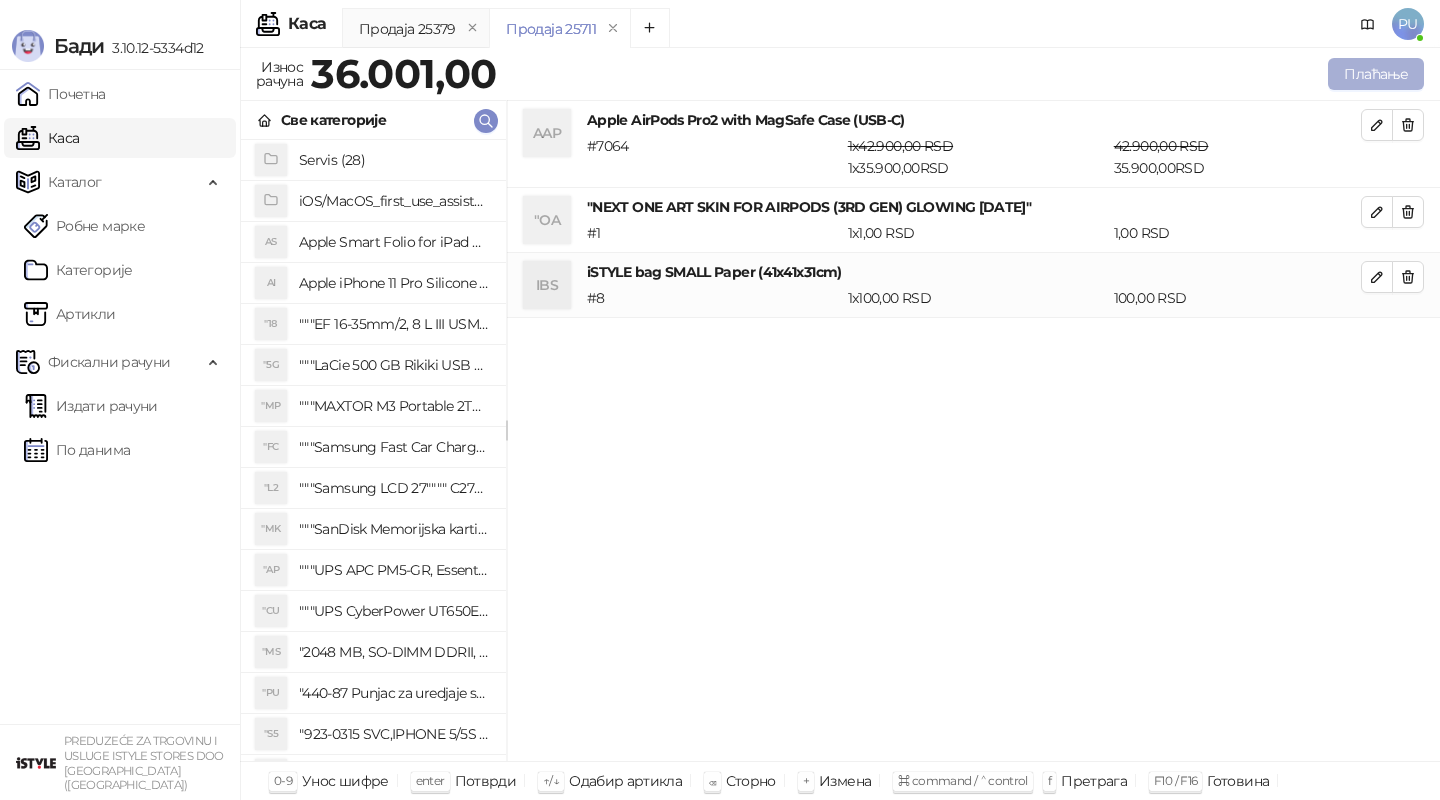 click on "Плаћање" at bounding box center [1376, 74] 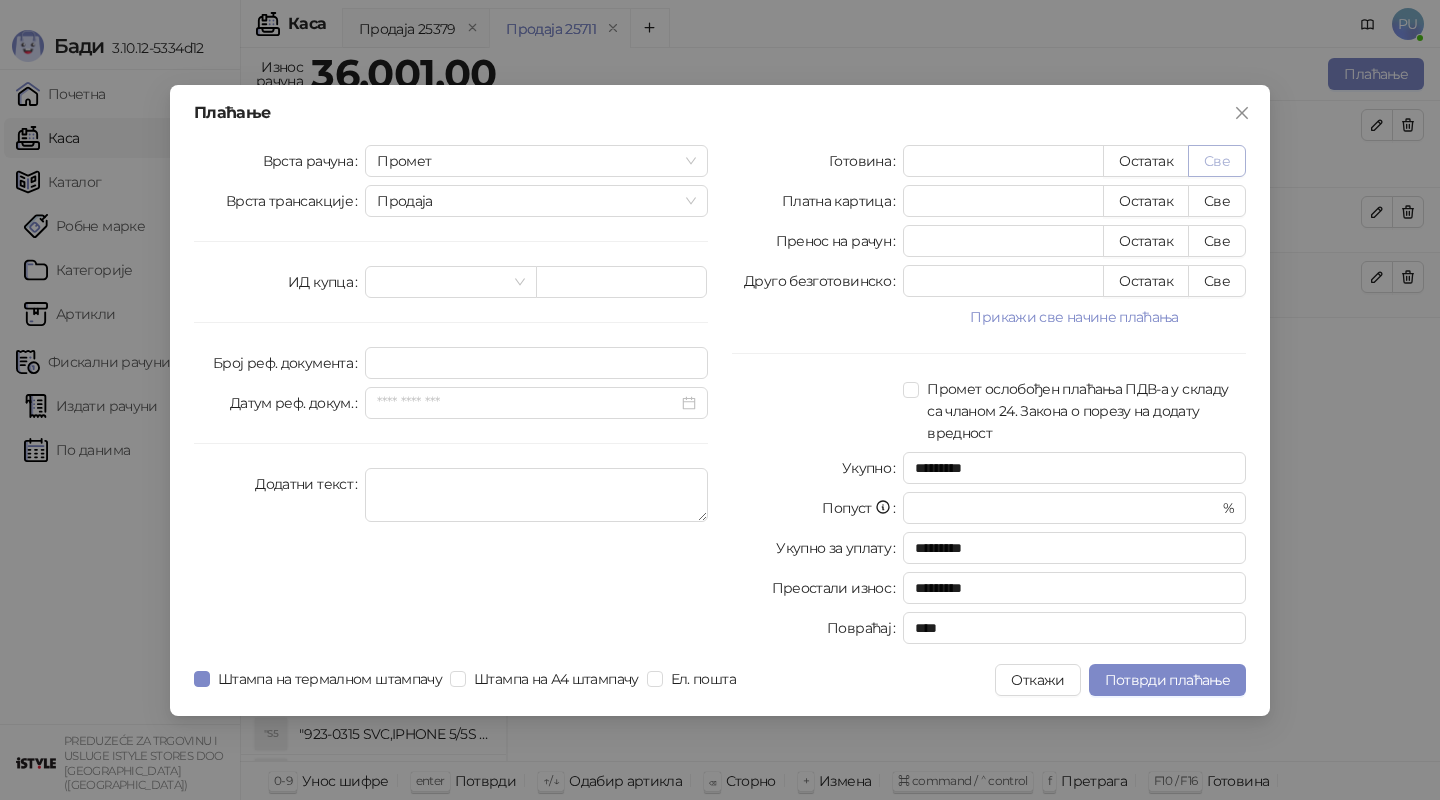 click on "Све" at bounding box center (1217, 161) 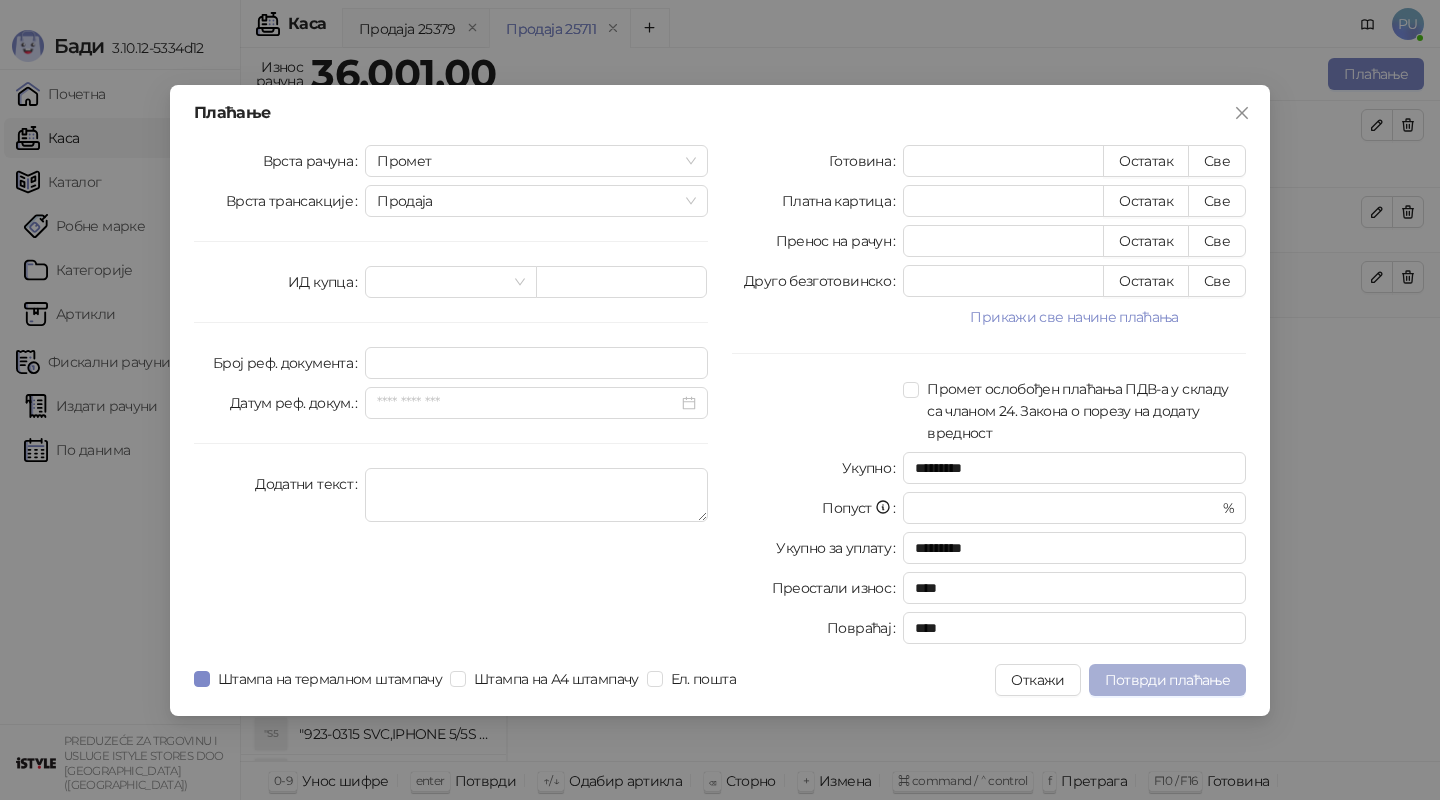 click on "Потврди плаћање" at bounding box center [1167, 680] 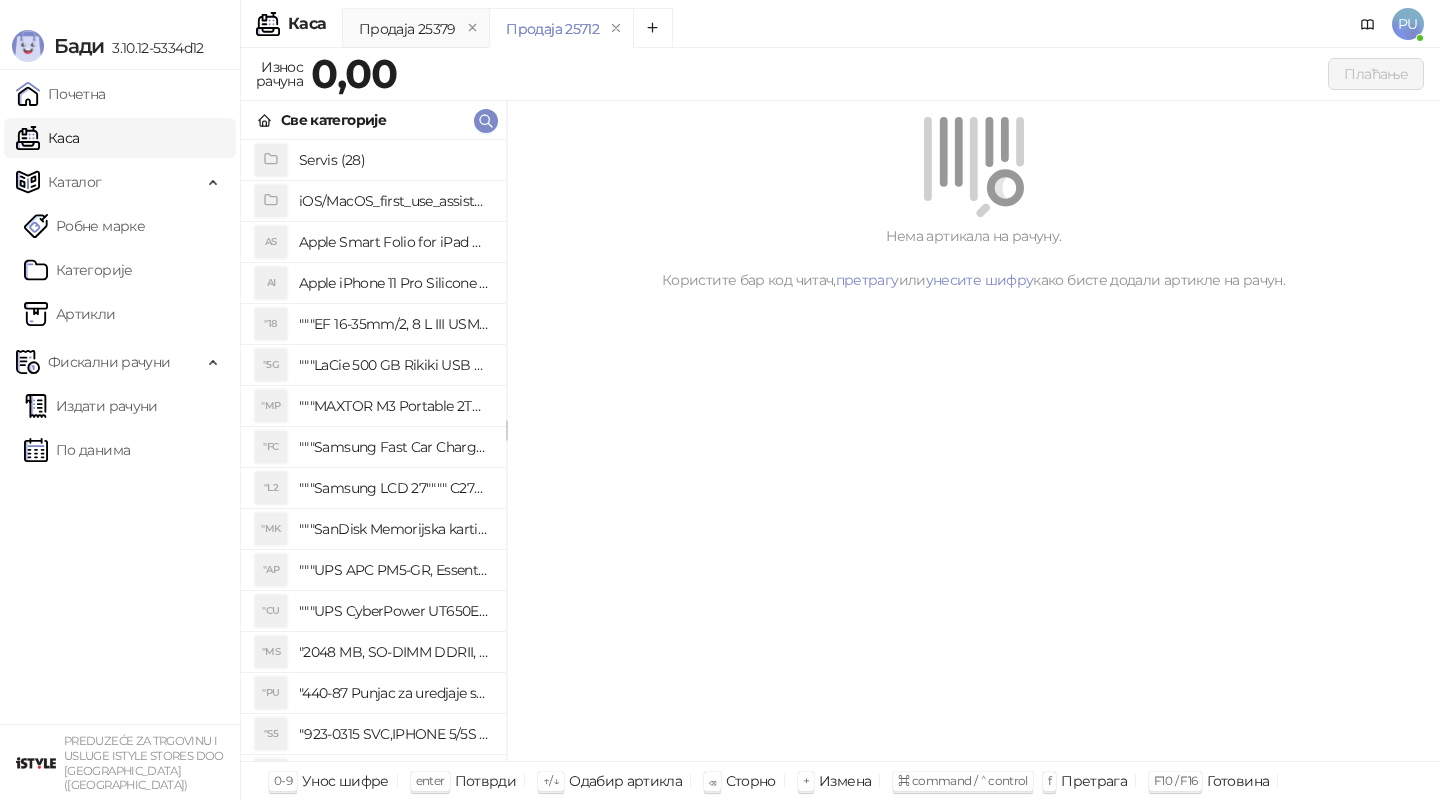 click on "Све категорије" at bounding box center [373, 120] 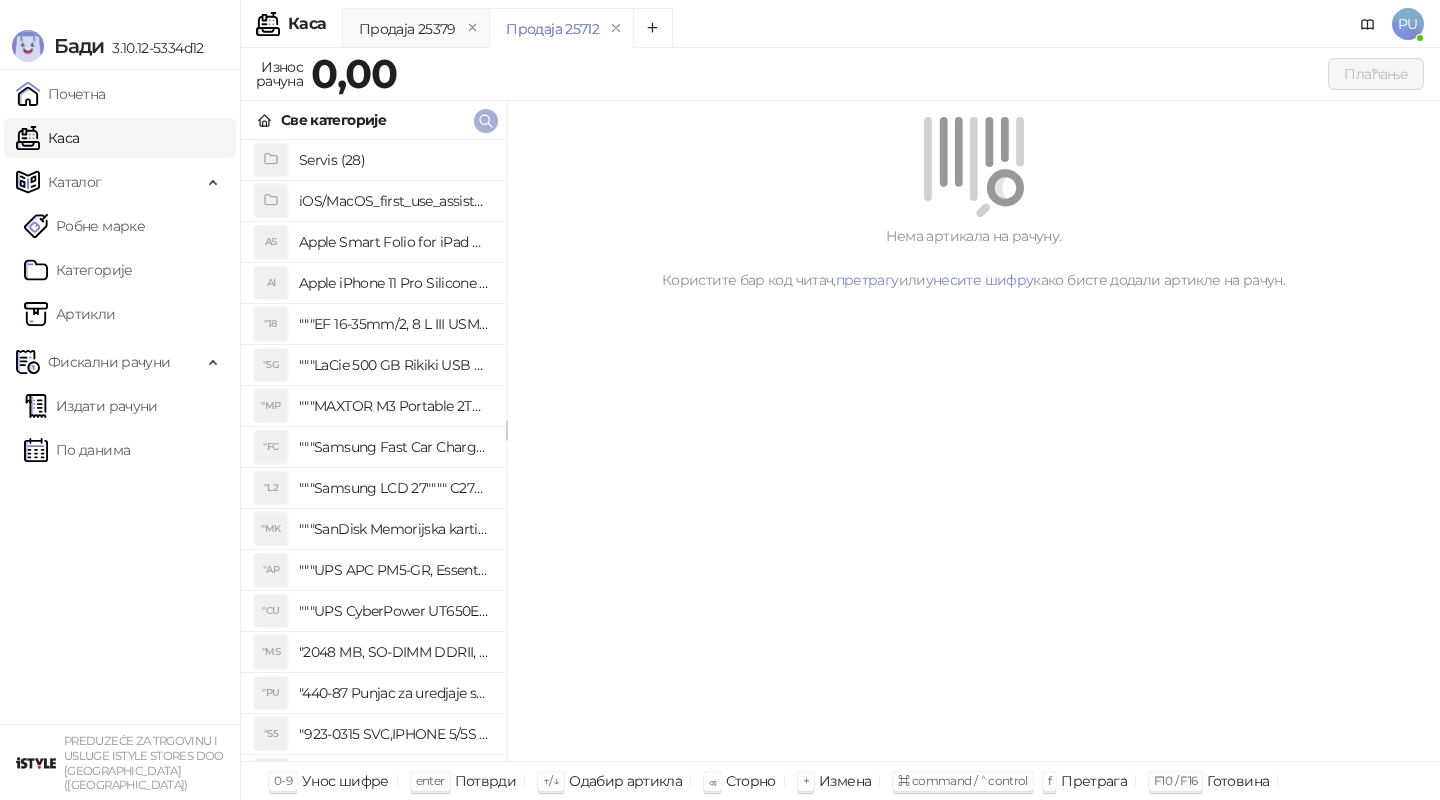 click 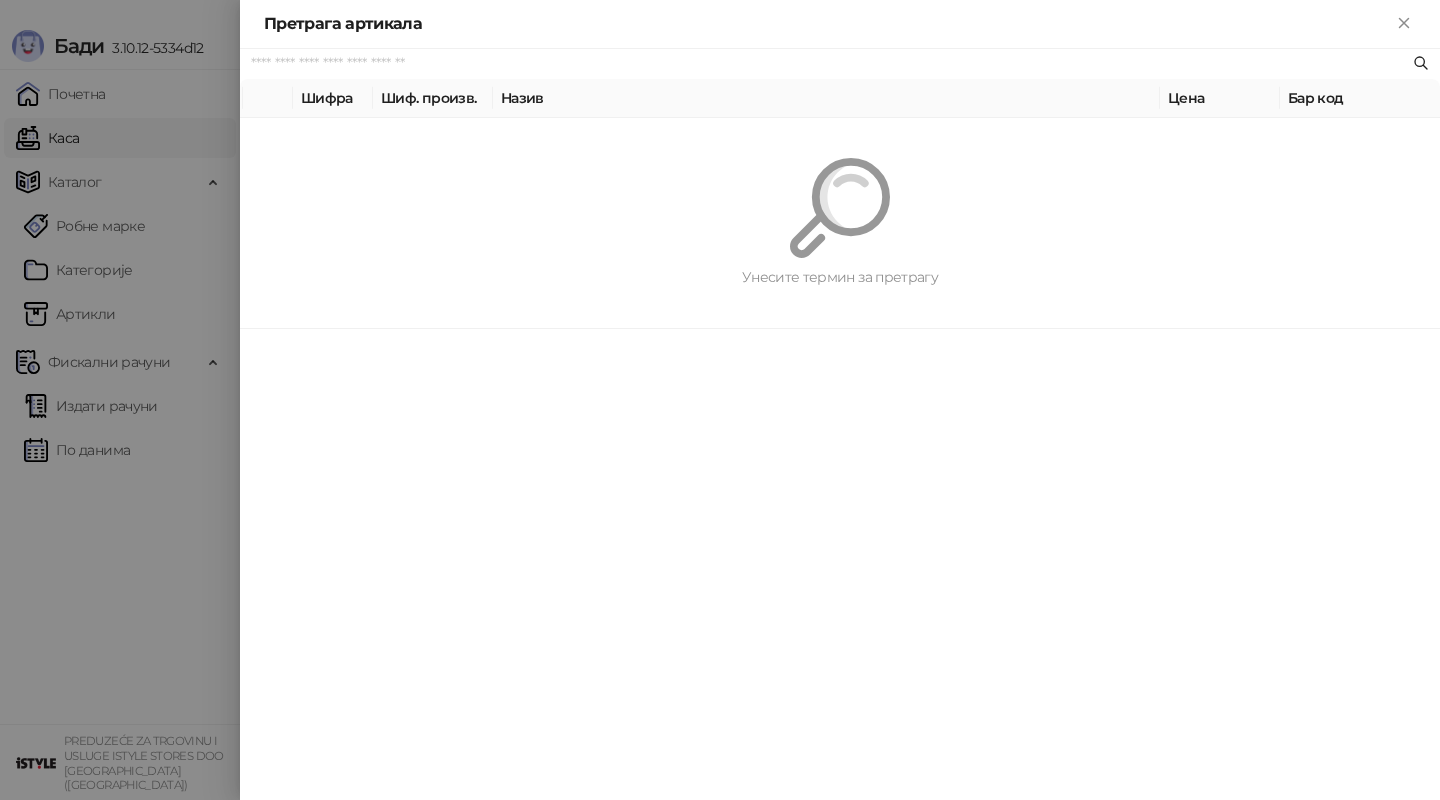 paste on "*********" 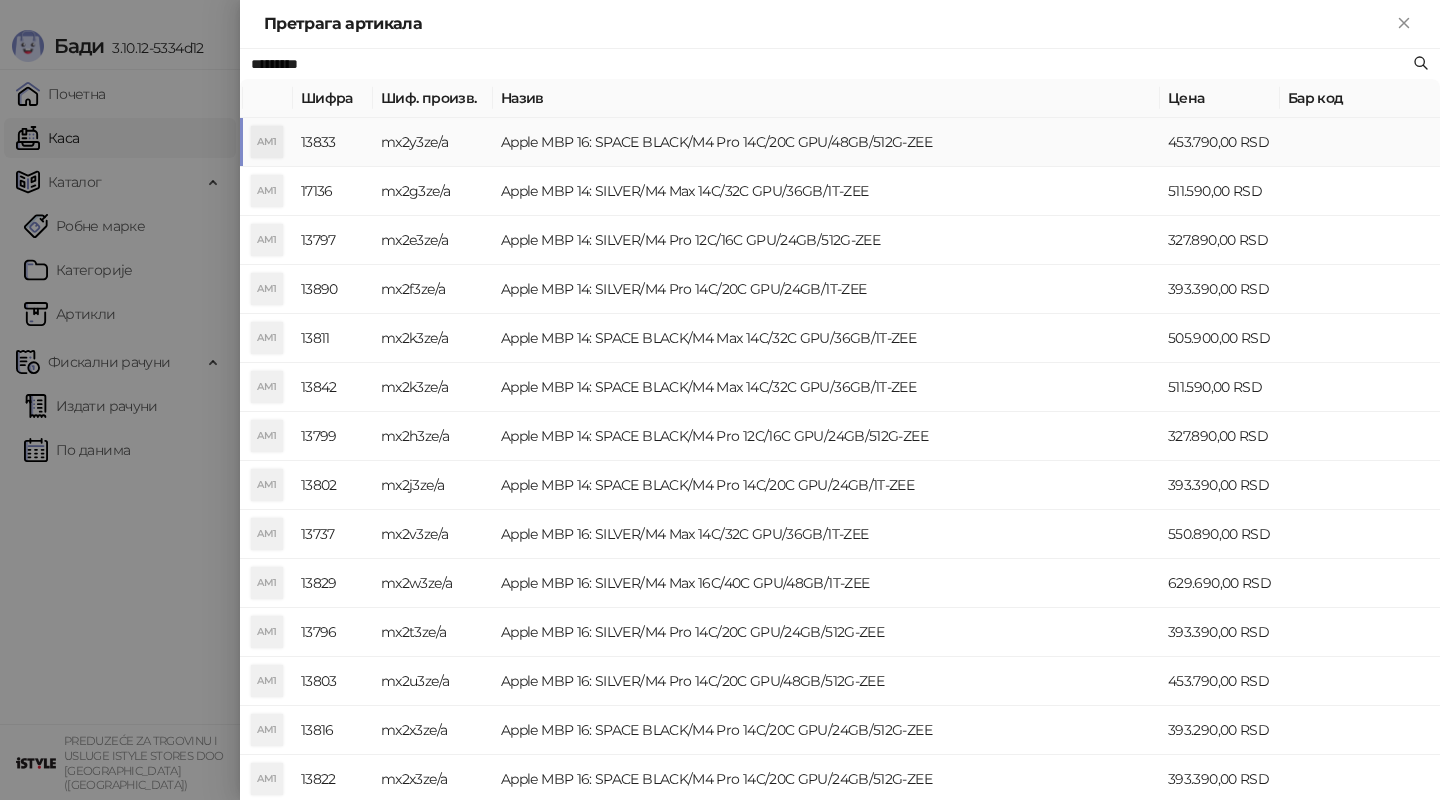 type on "*********" 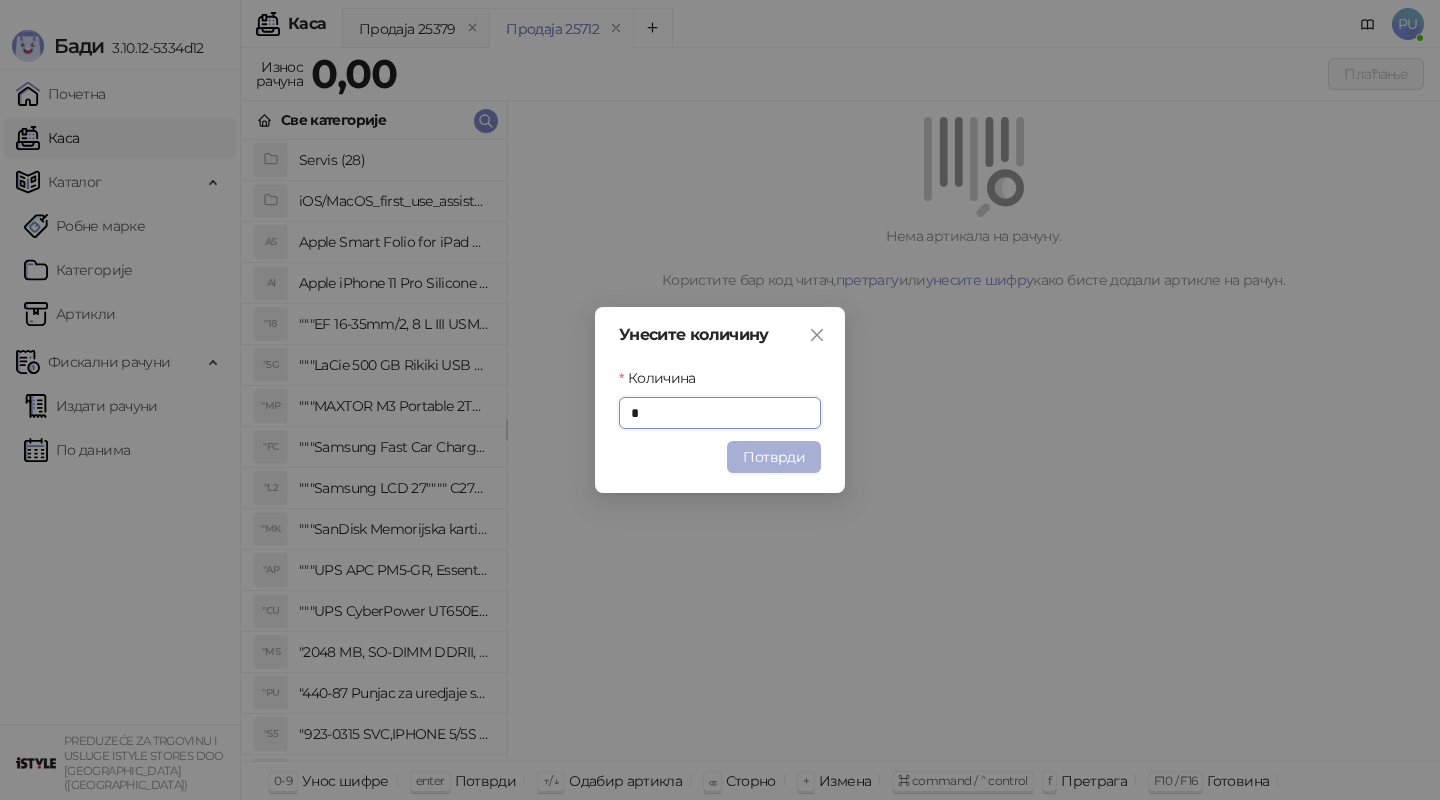 type on "*" 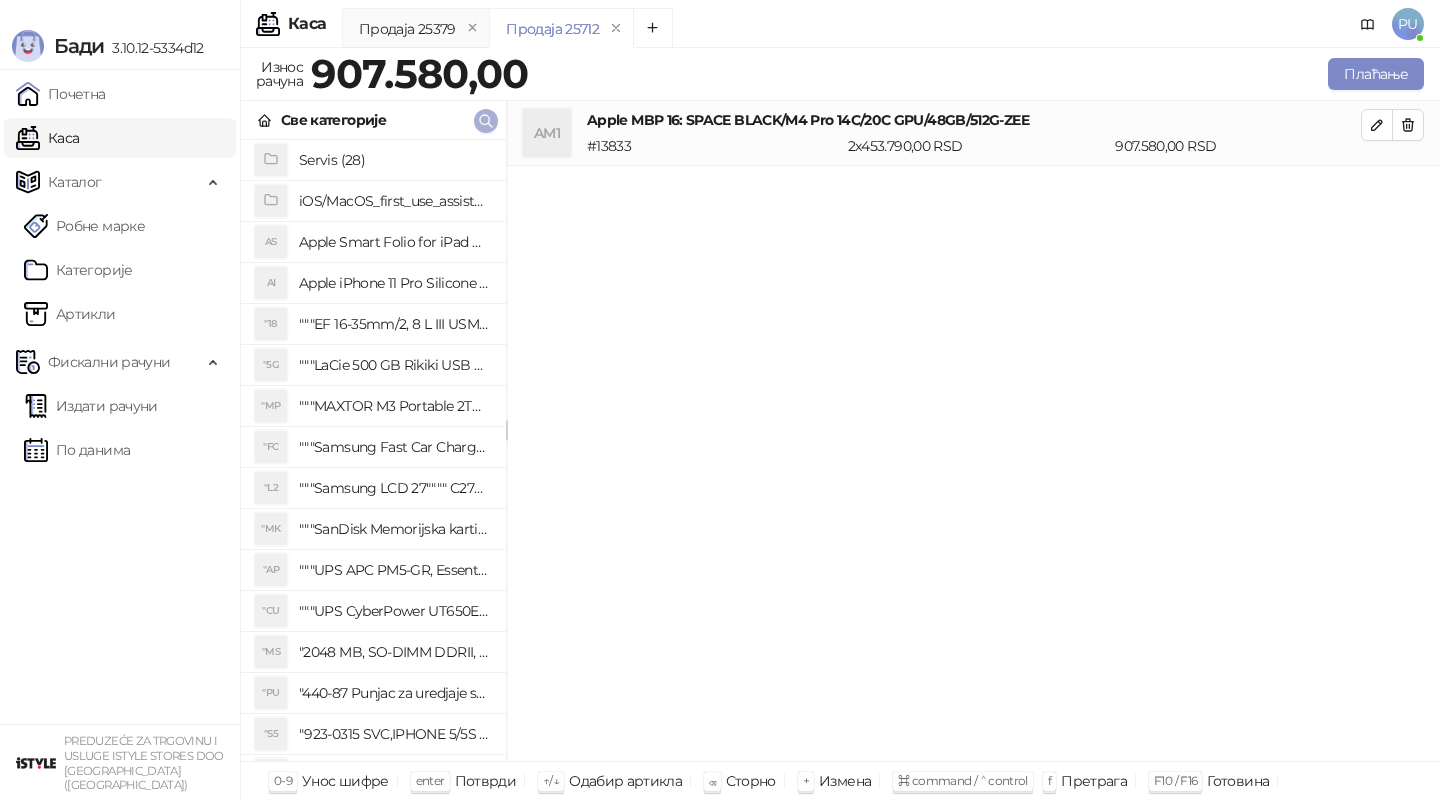 click at bounding box center [486, 121] 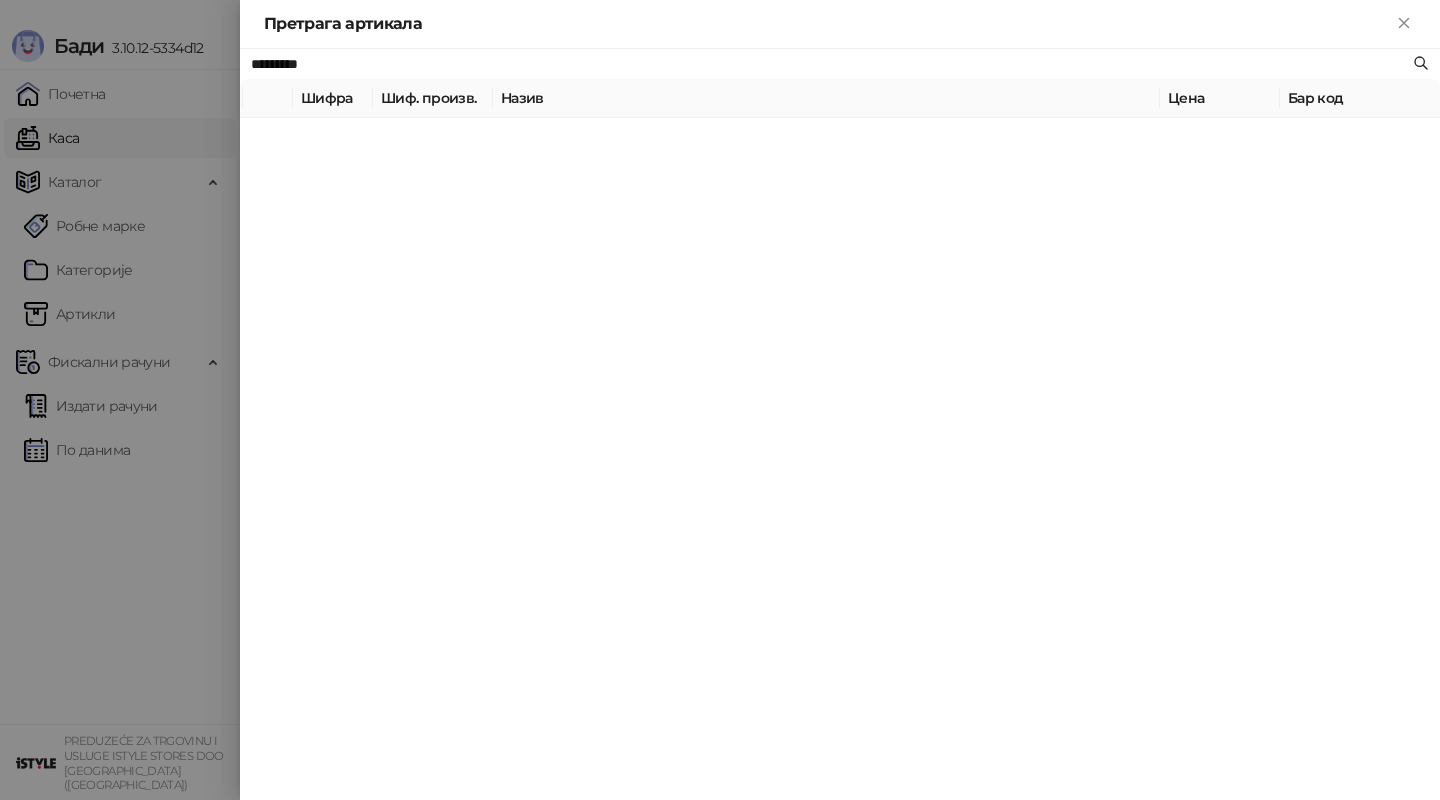 paste on "**********" 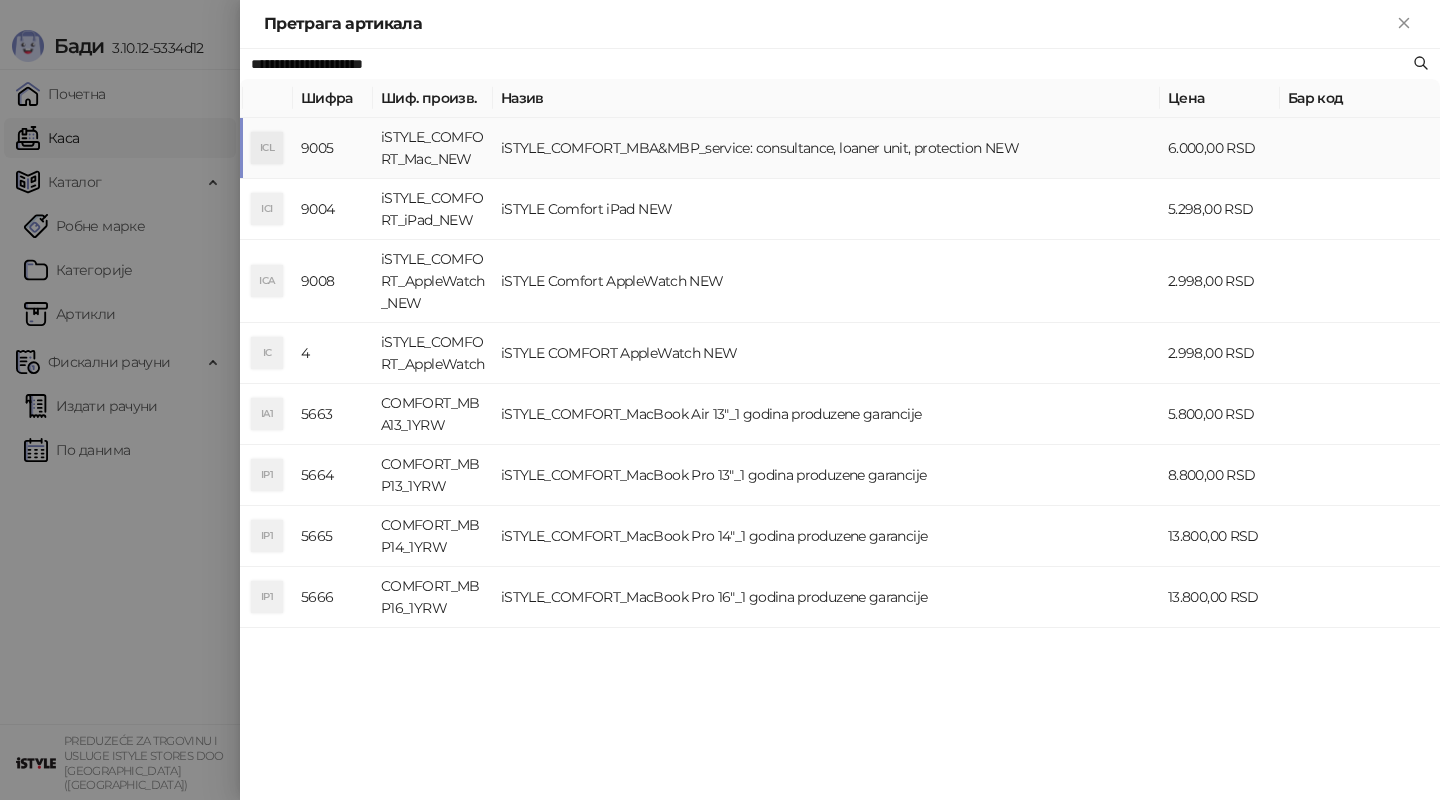 click on "iSTYLE_COMFORT_MBA&MBP_service: consultance, loaner unit, protection NEW" at bounding box center [826, 148] 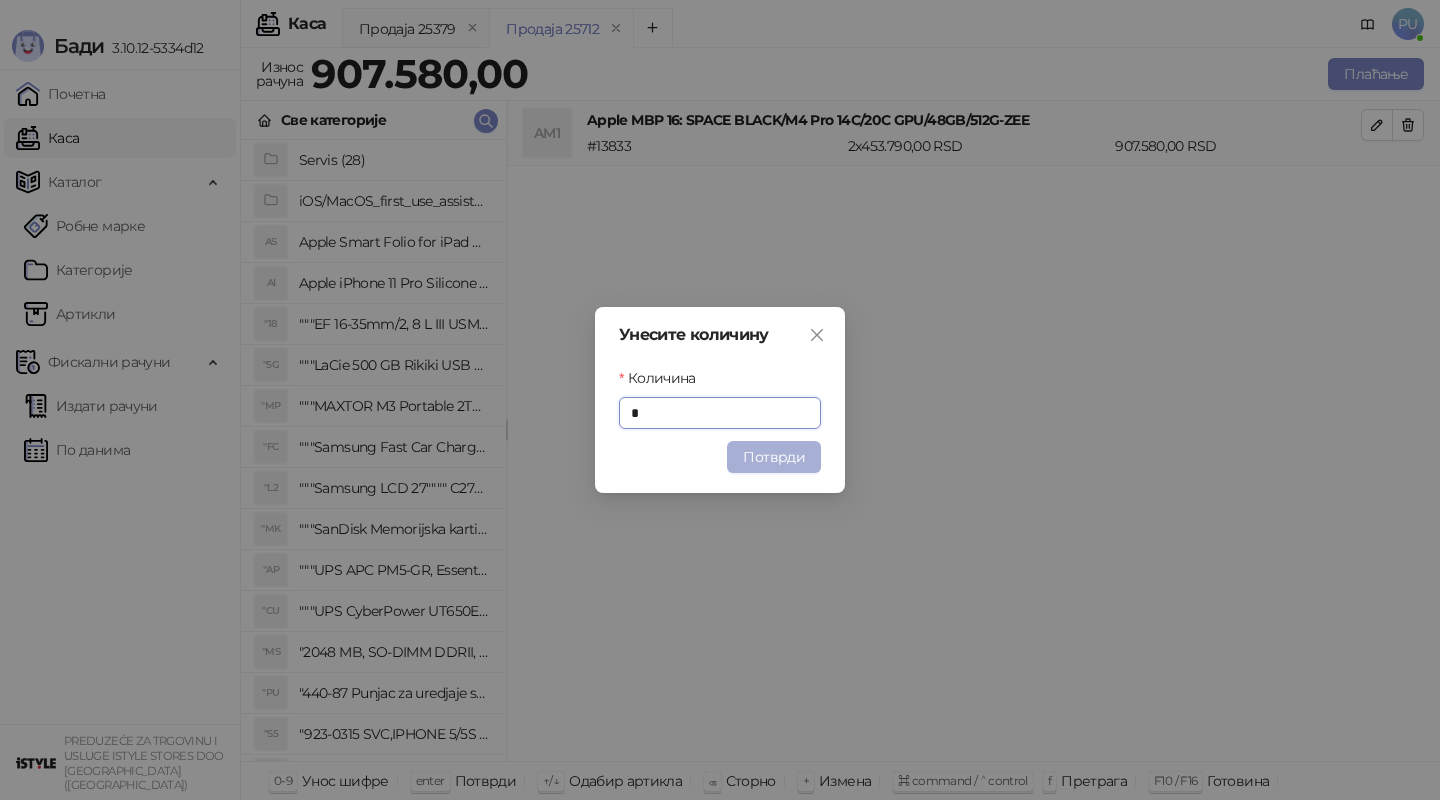 click on "Потврди" at bounding box center (774, 457) 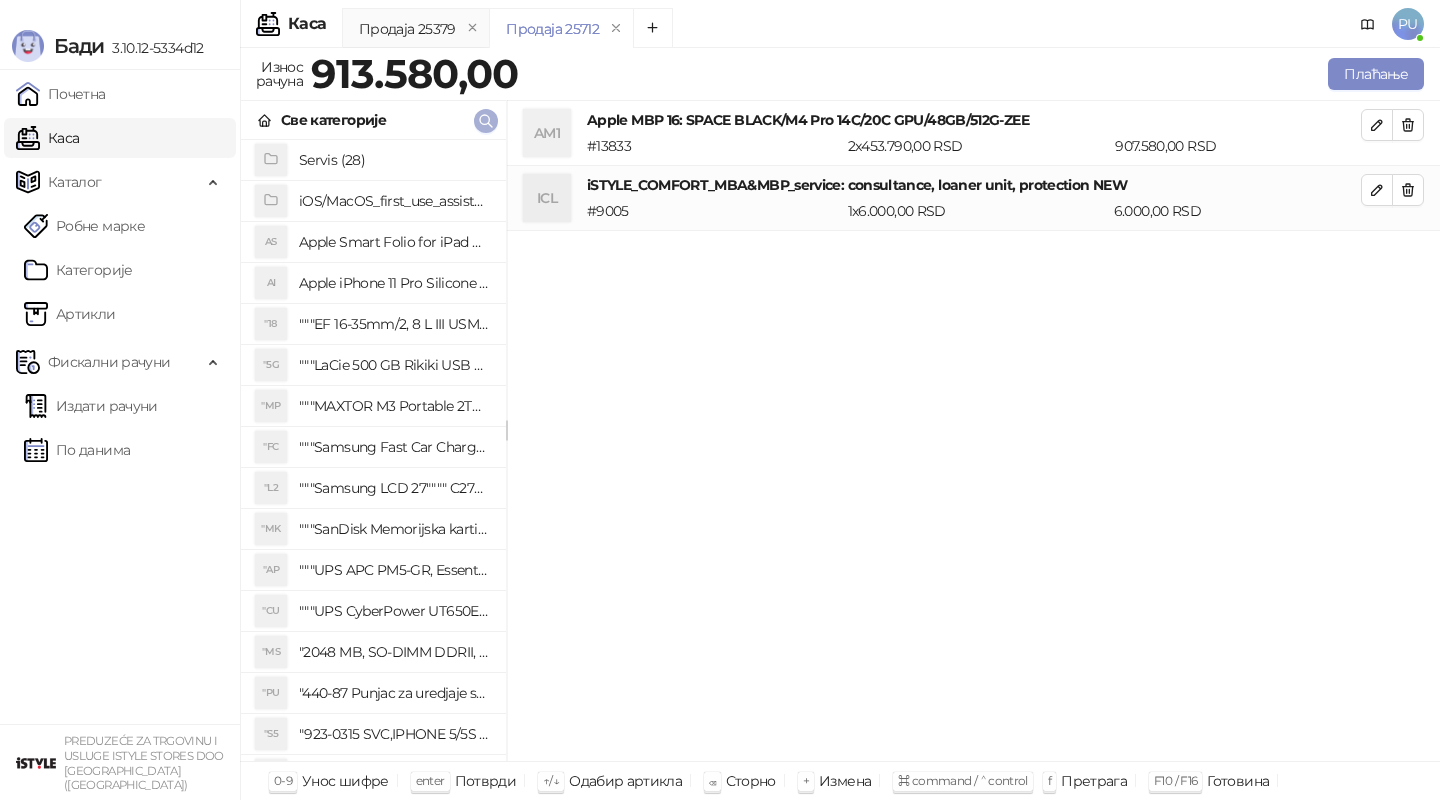 click 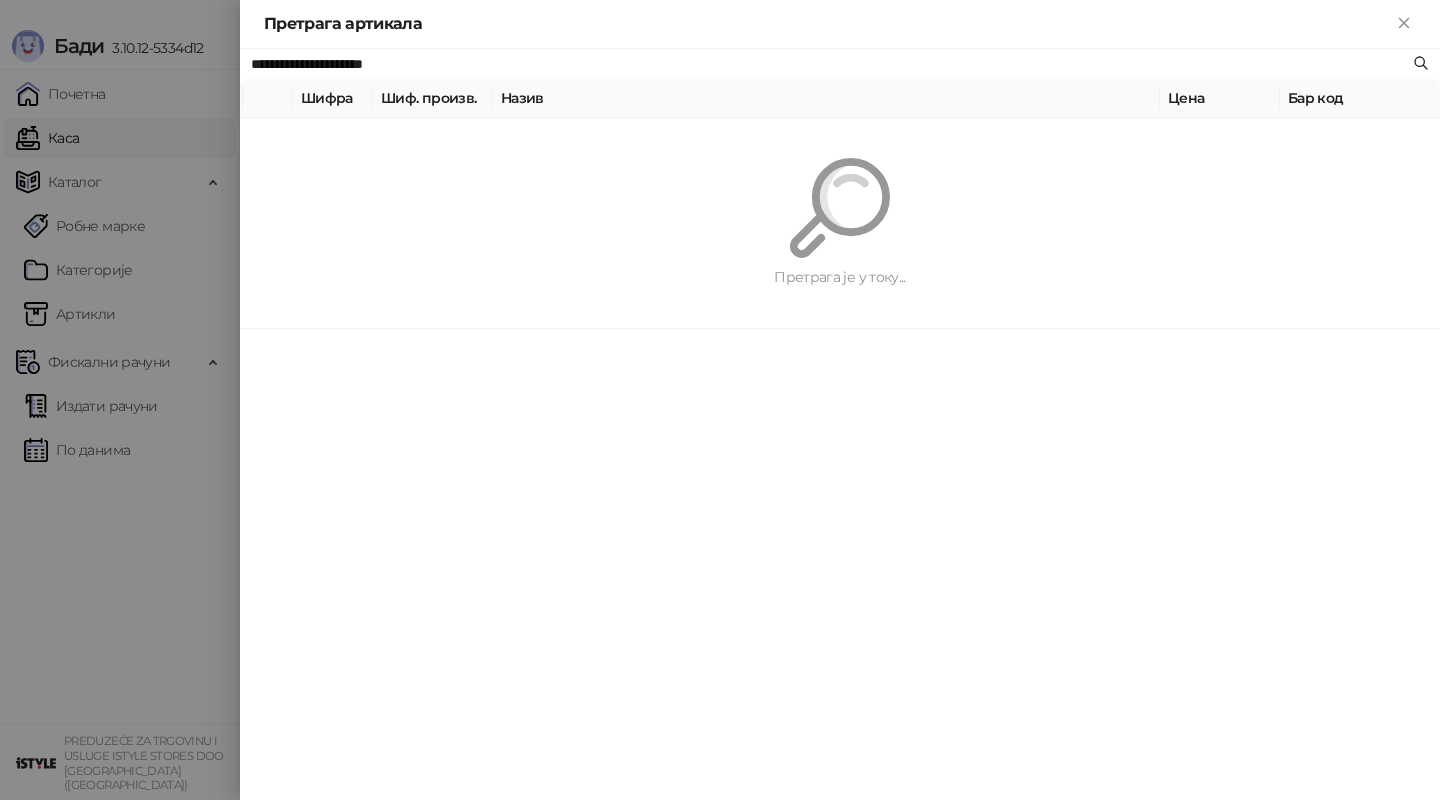 paste 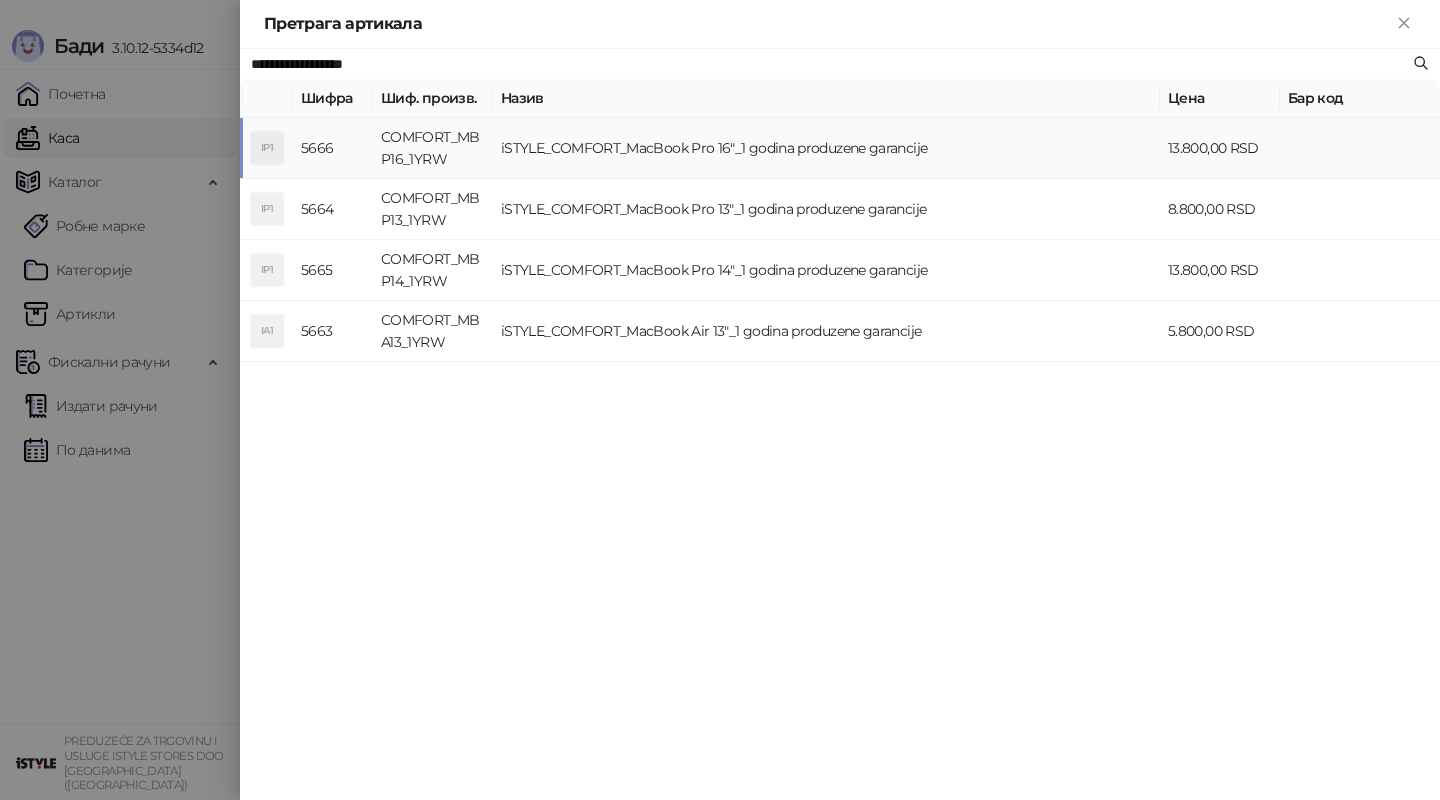 type on "**********" 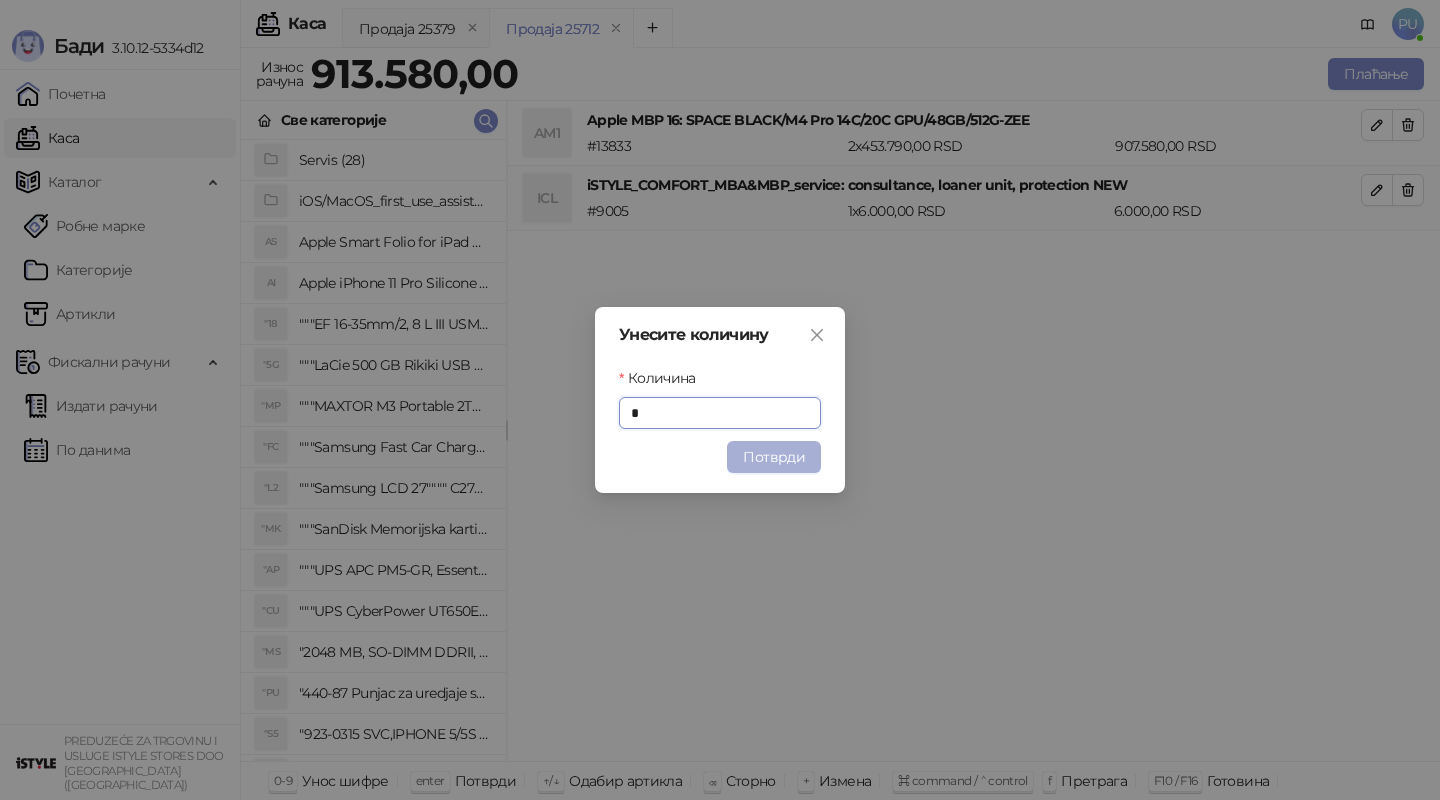 click on "Потврди" at bounding box center [774, 457] 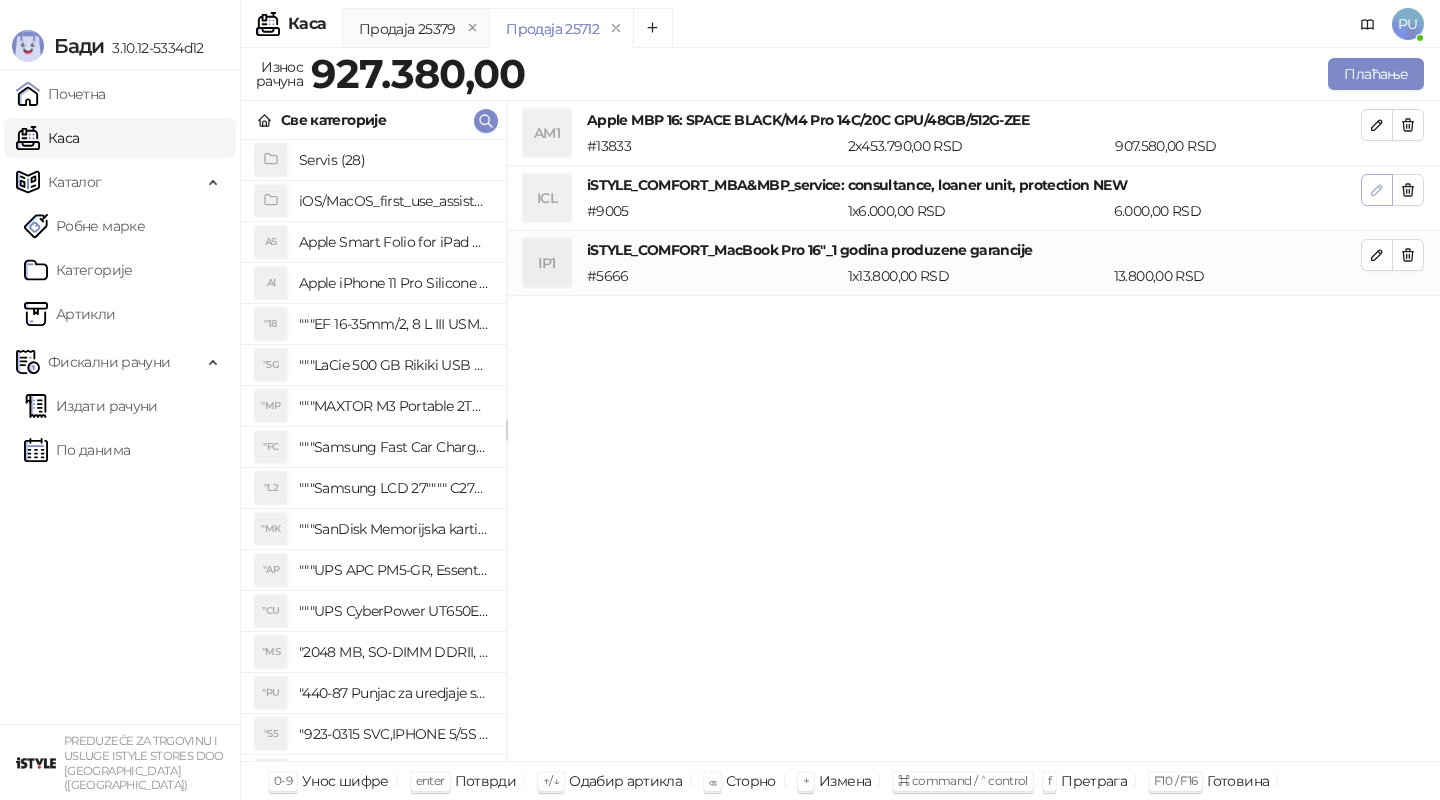 click 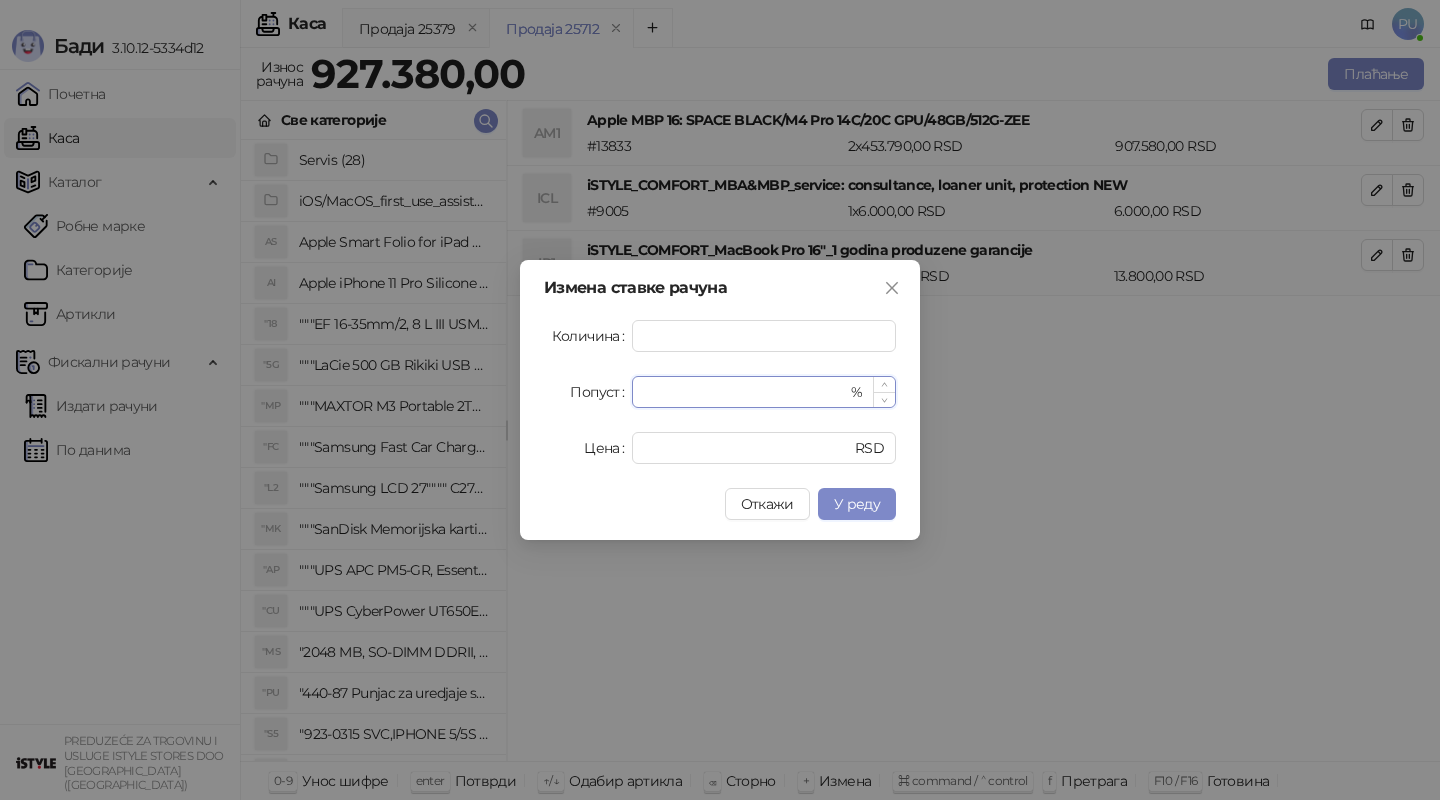 click on "*" at bounding box center [745, 392] 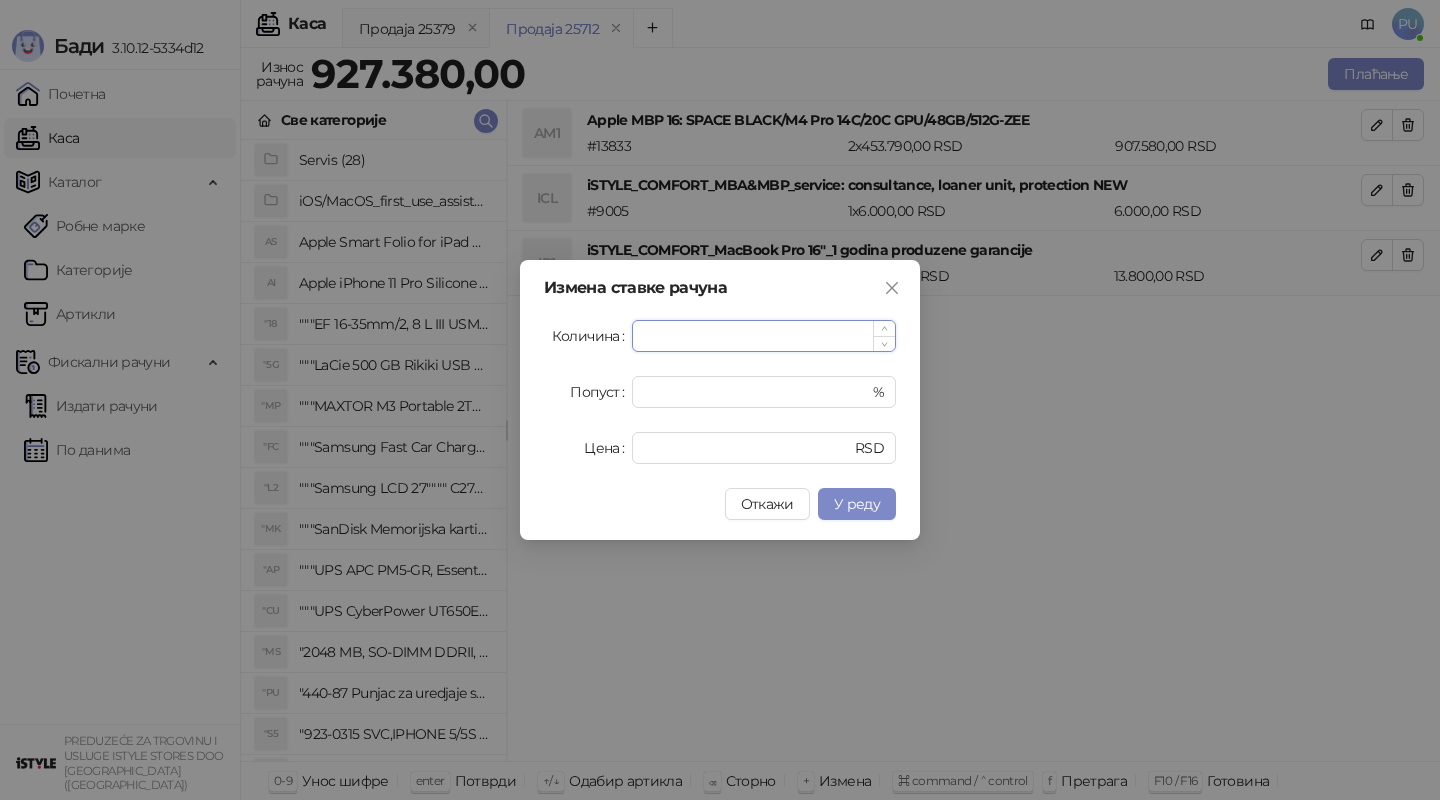 click on "*" at bounding box center (764, 336) 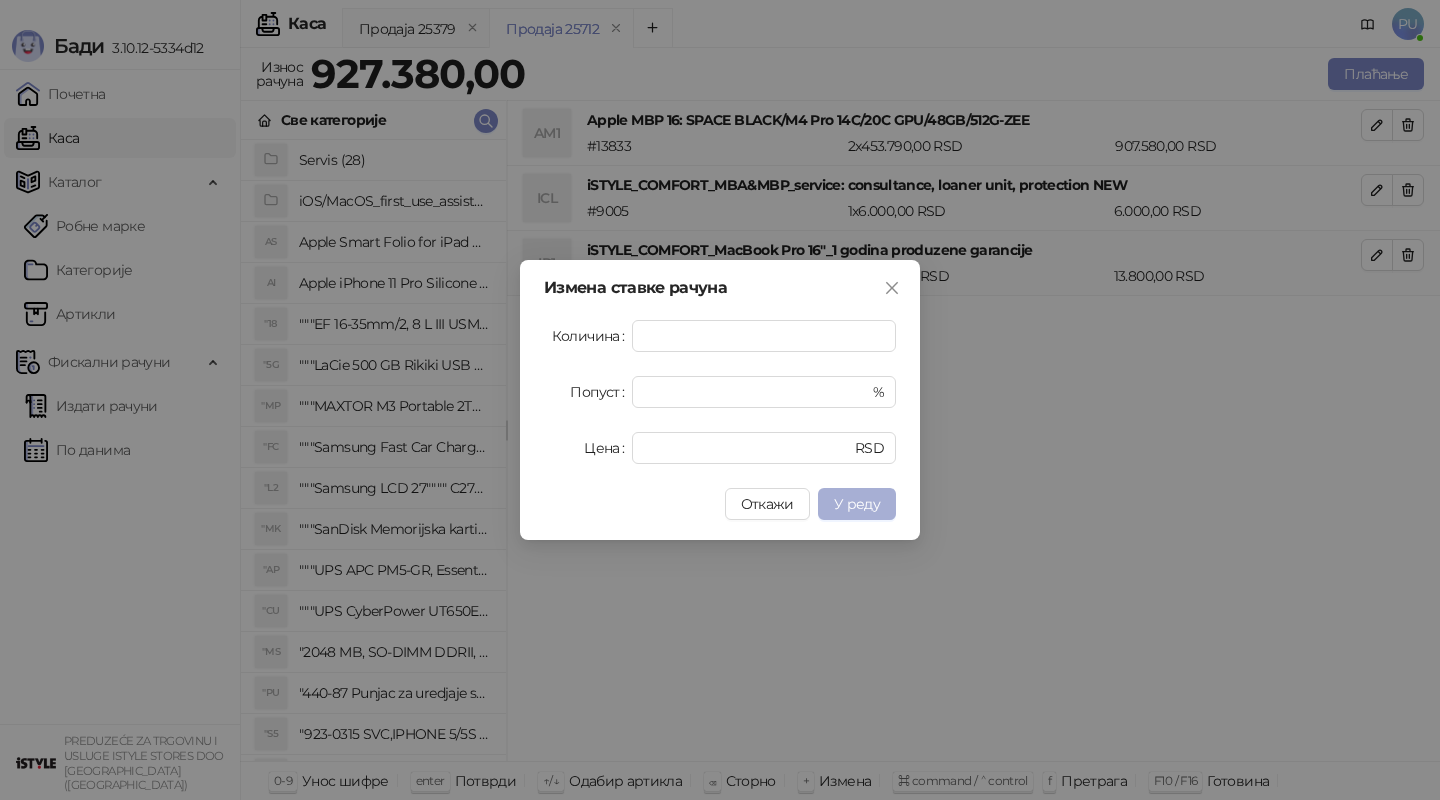 click on "У реду" at bounding box center [857, 504] 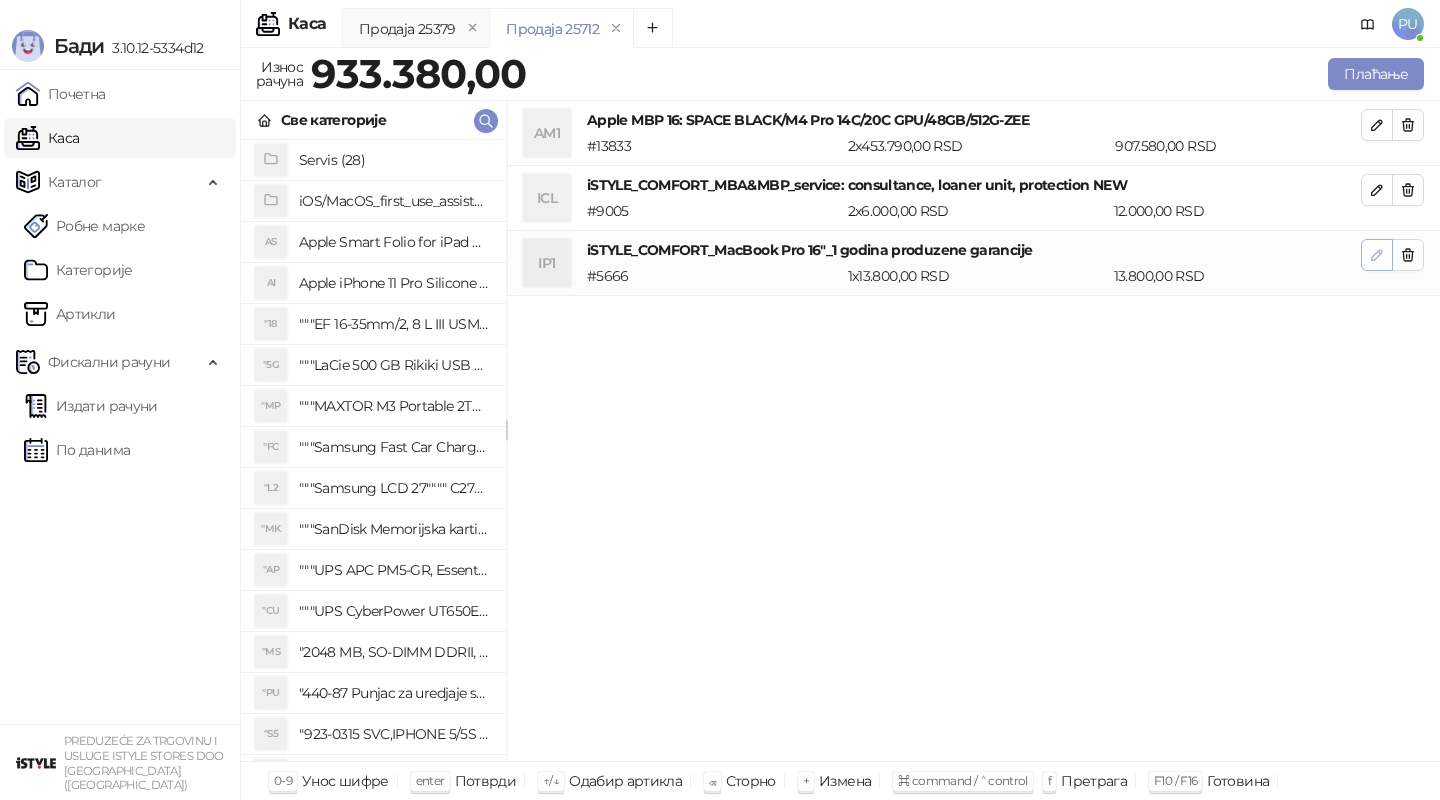 click at bounding box center [1377, 255] 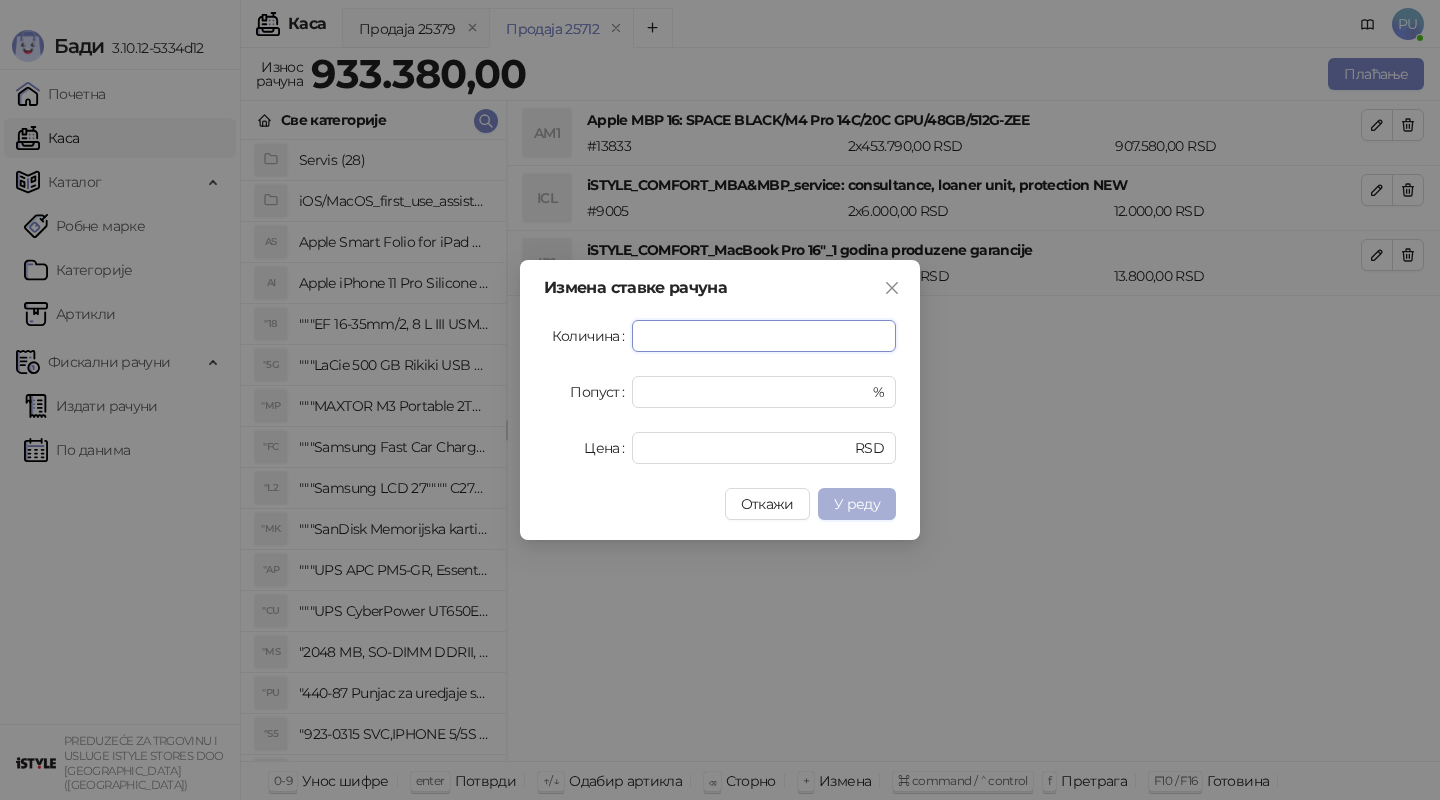 type on "*" 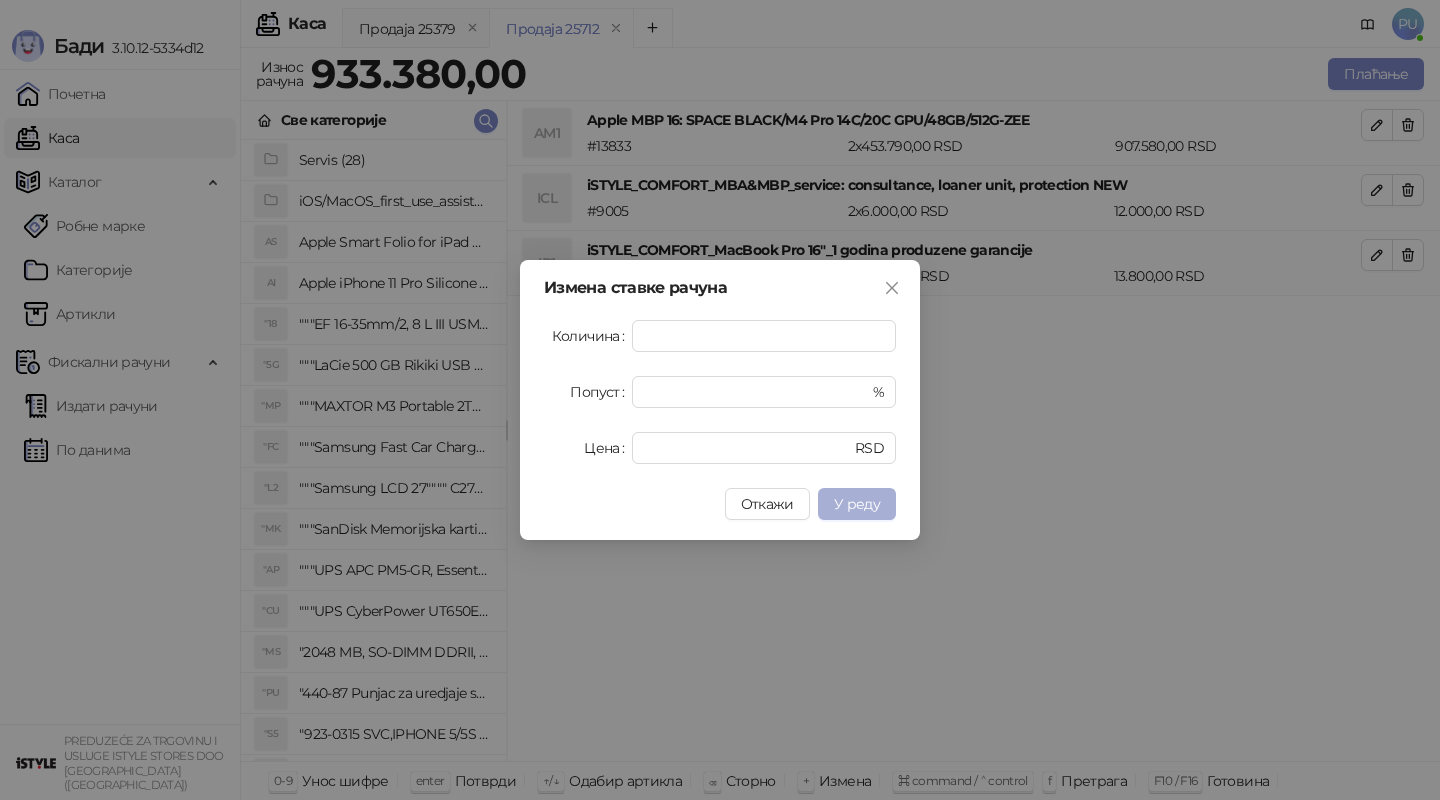 click on "У реду" at bounding box center [857, 504] 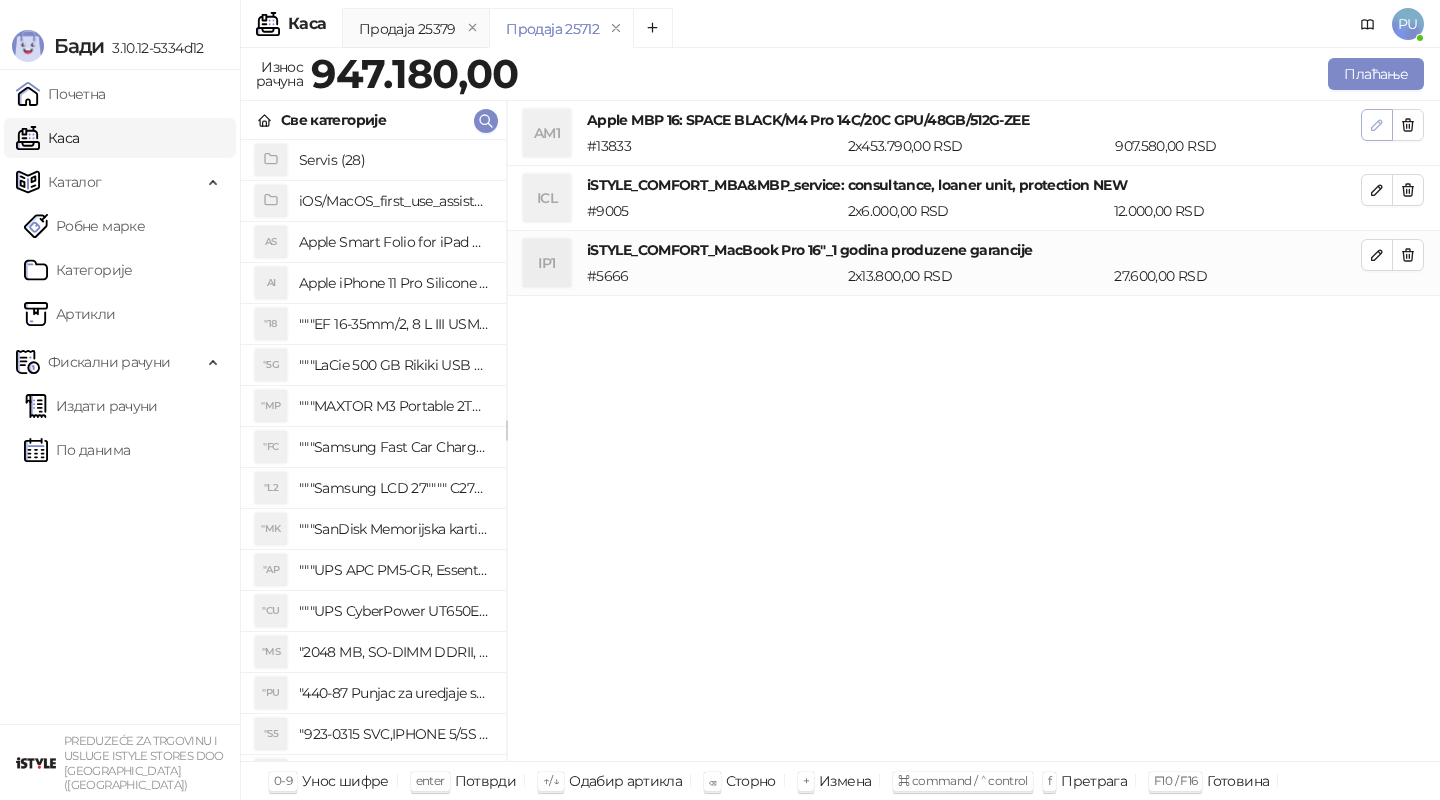 click 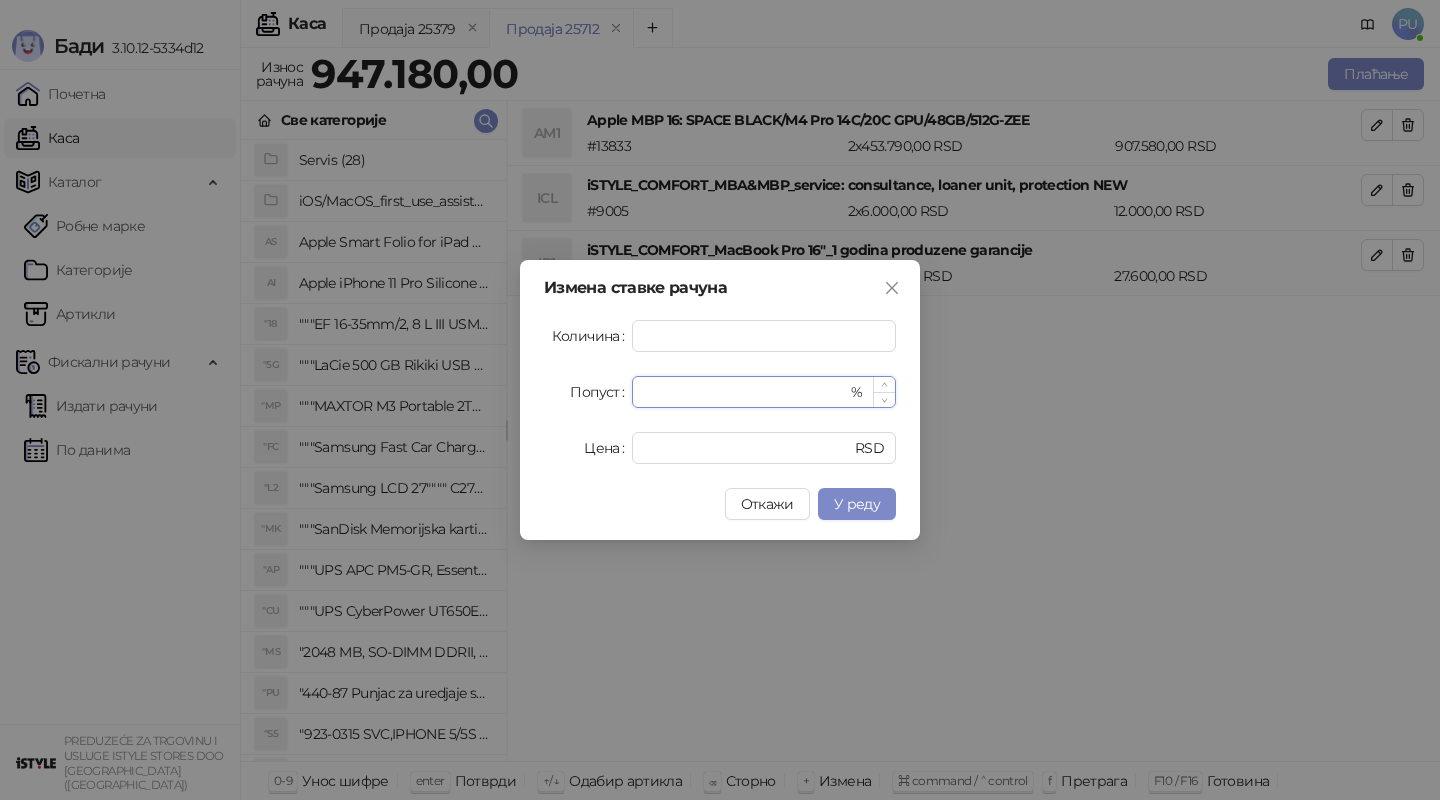 click on "*" at bounding box center [745, 392] 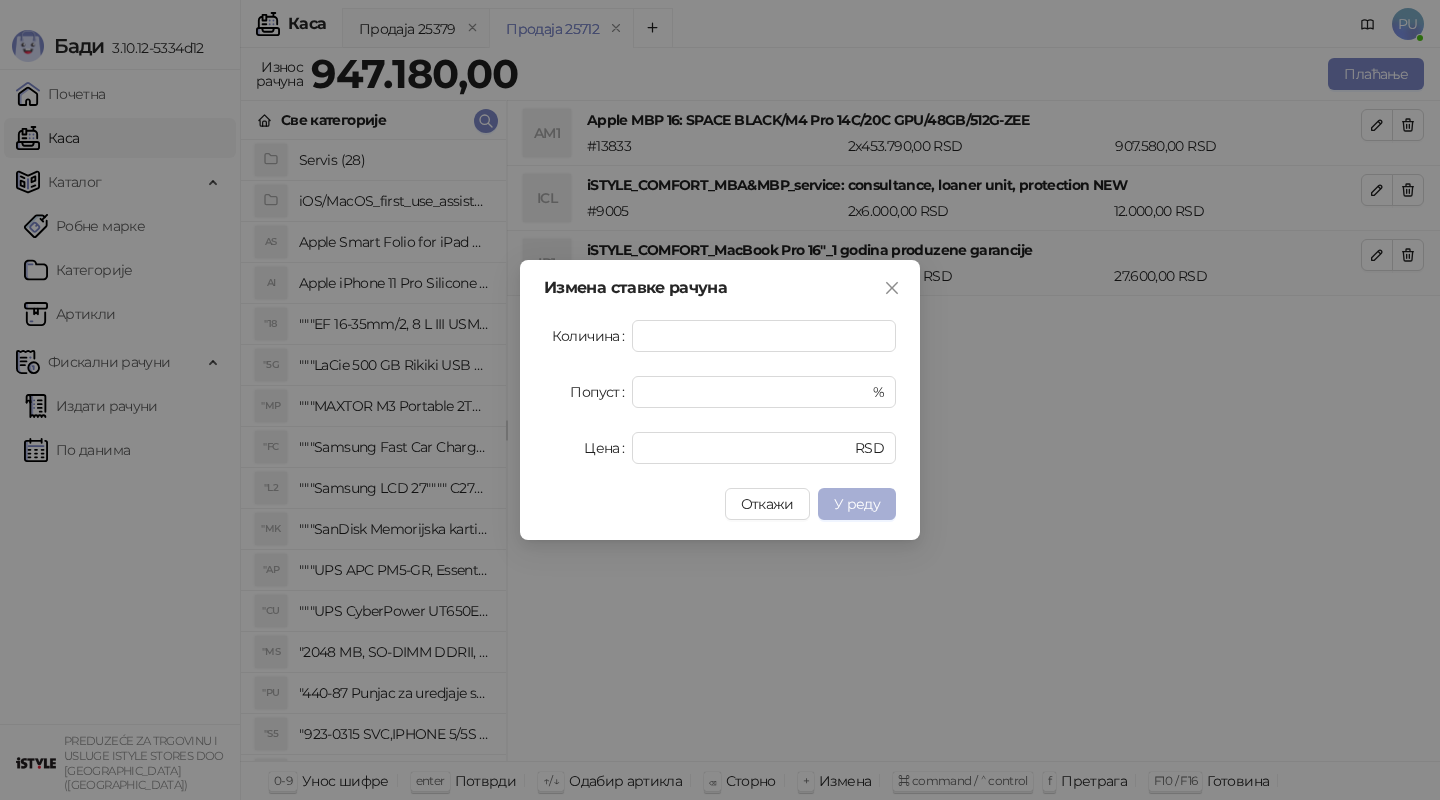 click on "У реду" at bounding box center [857, 504] 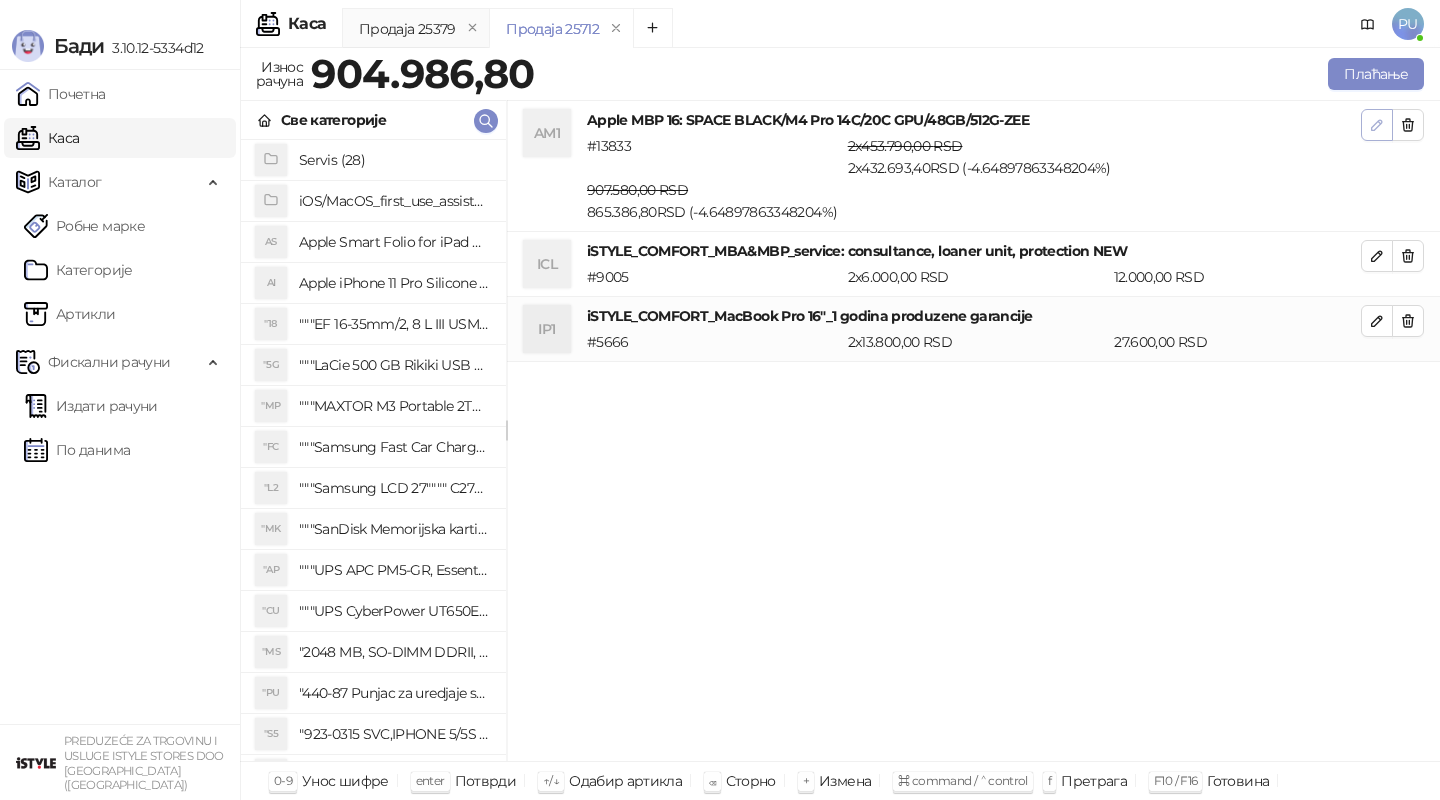 click at bounding box center (1377, 125) 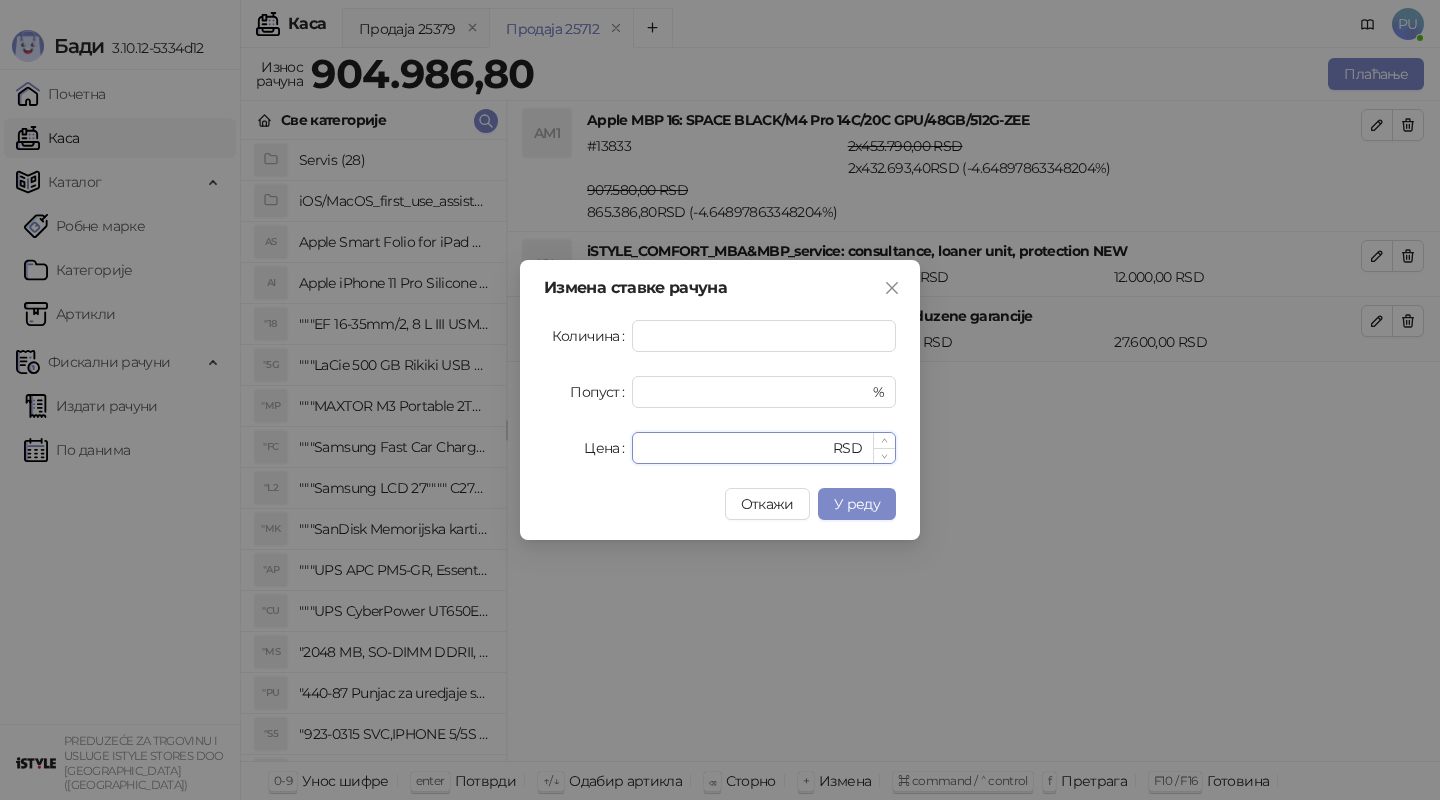 click on "******" at bounding box center [736, 448] 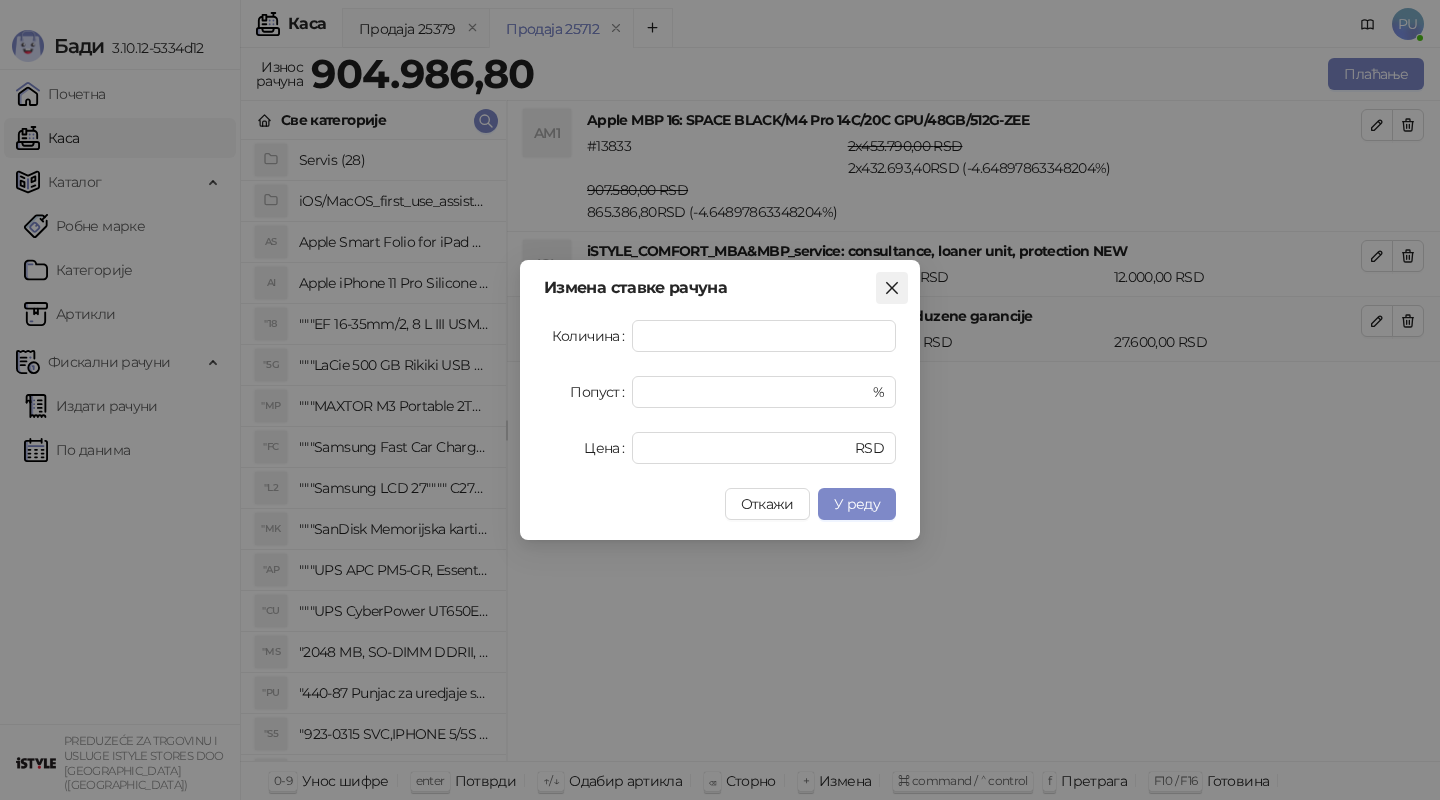 click 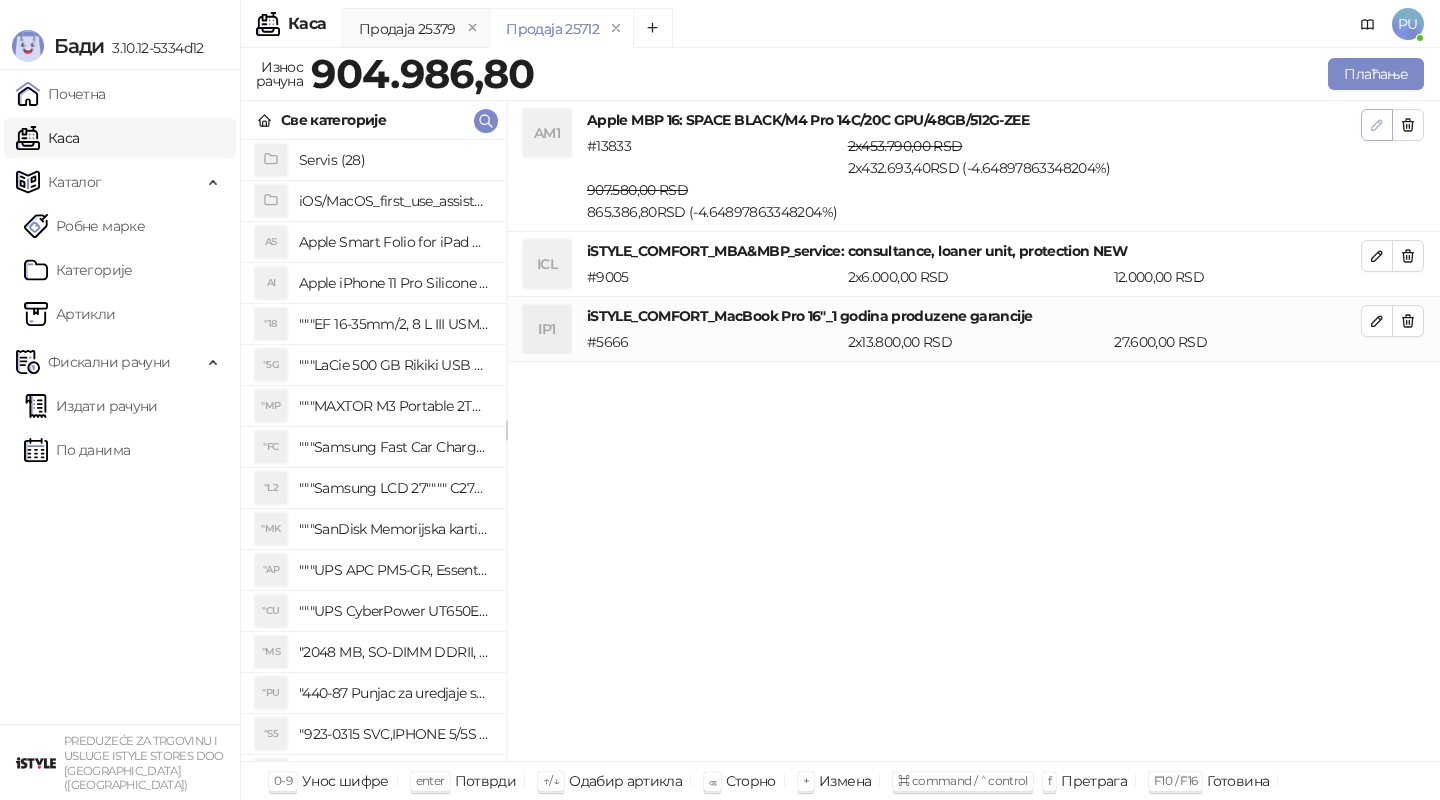 click 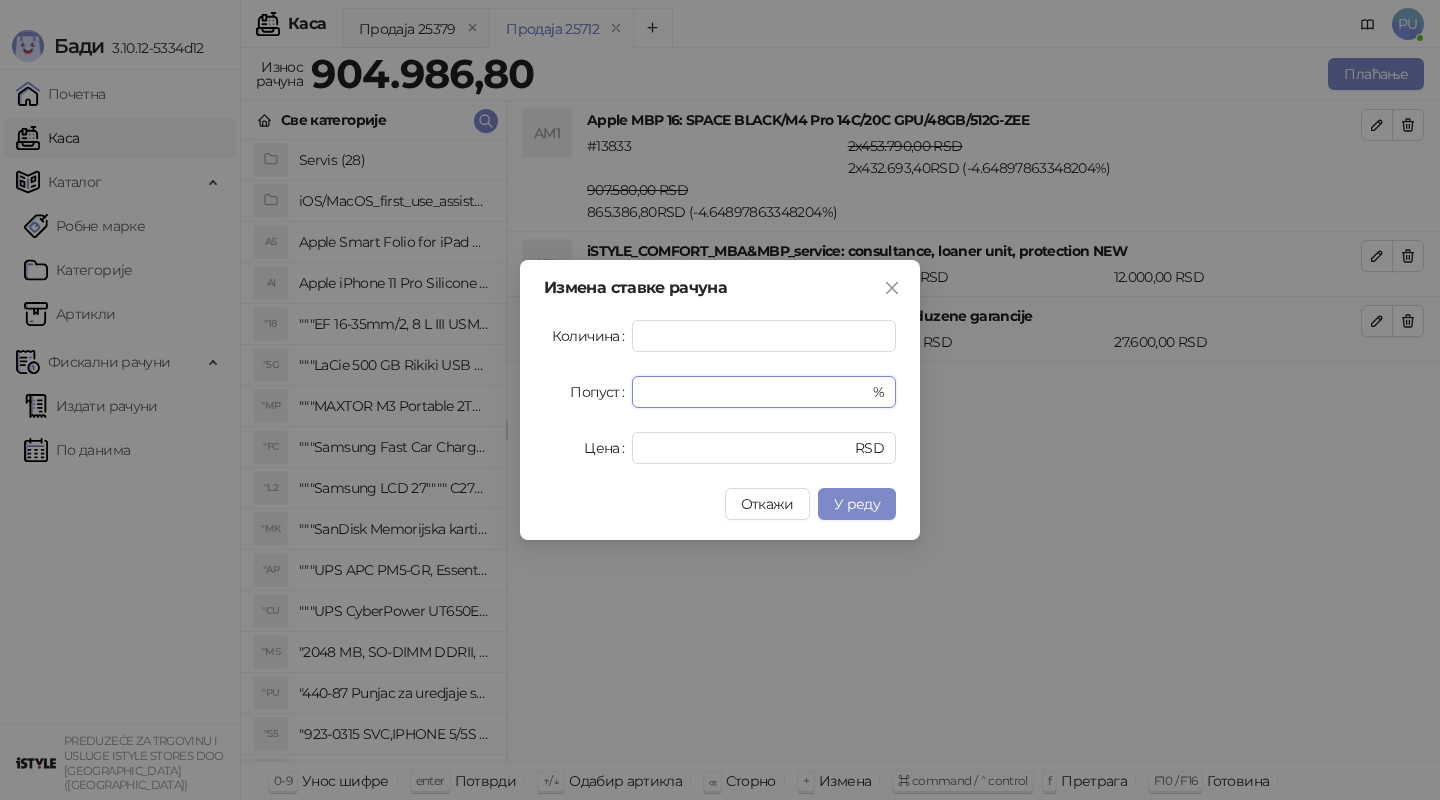 drag, startPoint x: 830, startPoint y: 392, endPoint x: 628, endPoint y: 391, distance: 202.00247 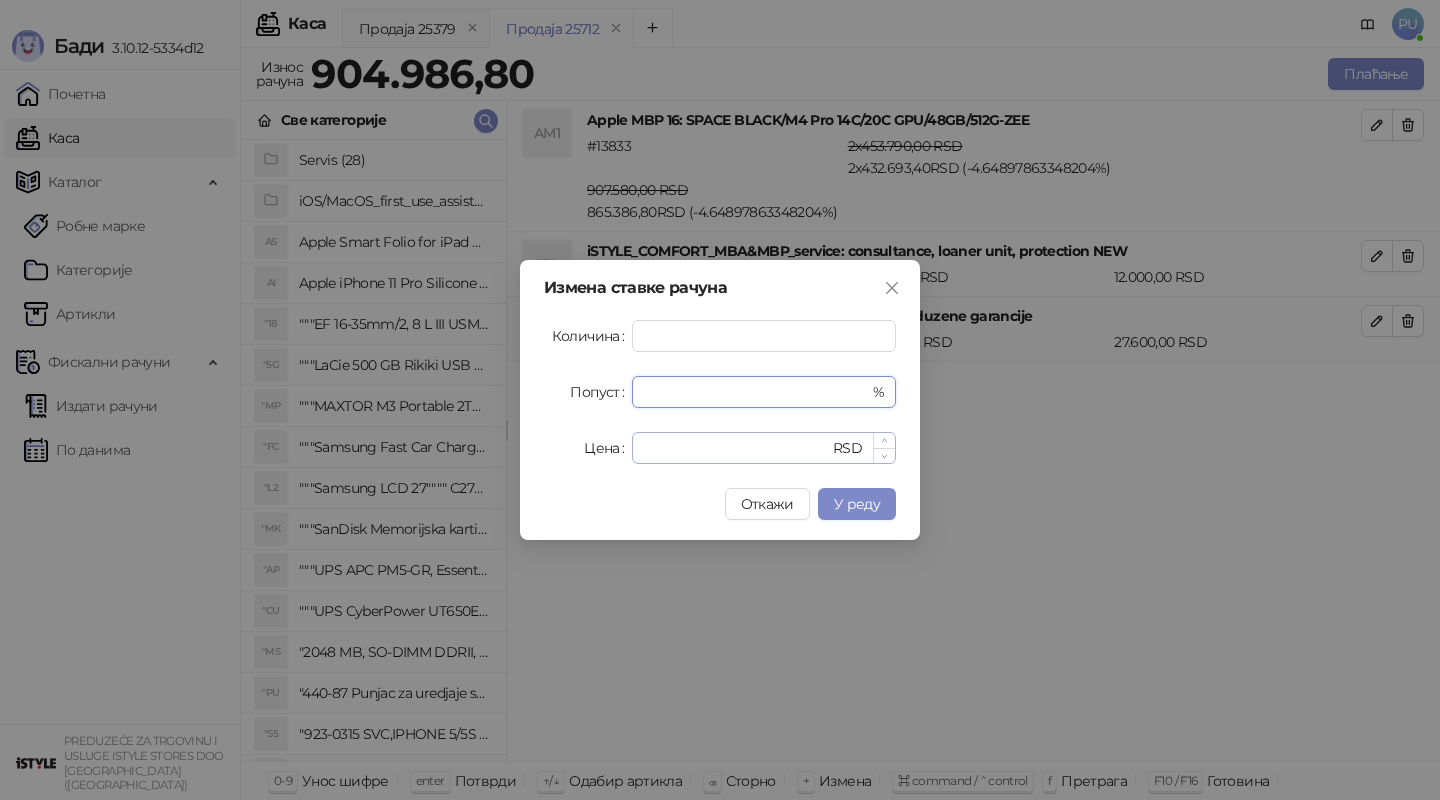 type on "*" 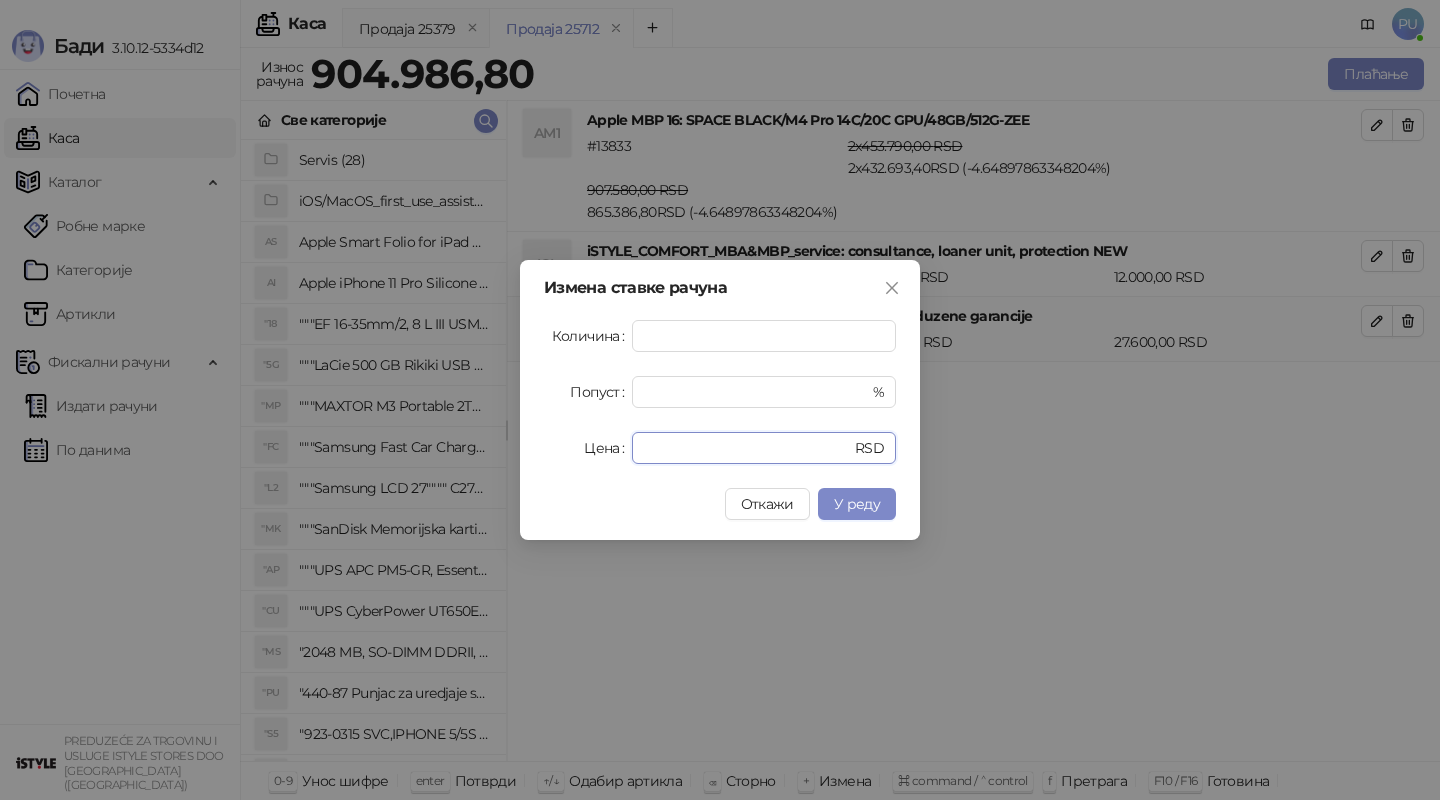 drag, startPoint x: 712, startPoint y: 451, endPoint x: 597, endPoint y: 443, distance: 115.27792 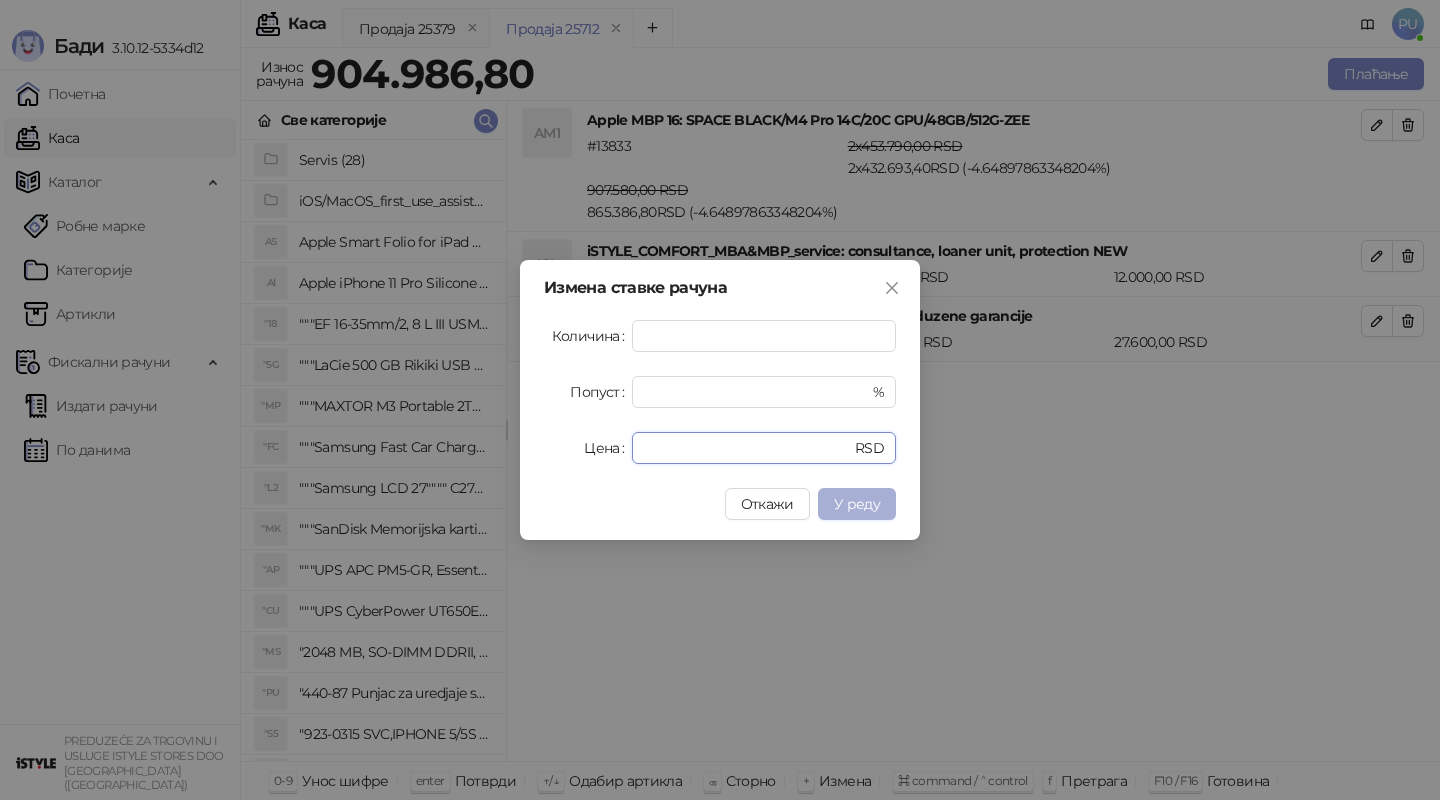 type on "******" 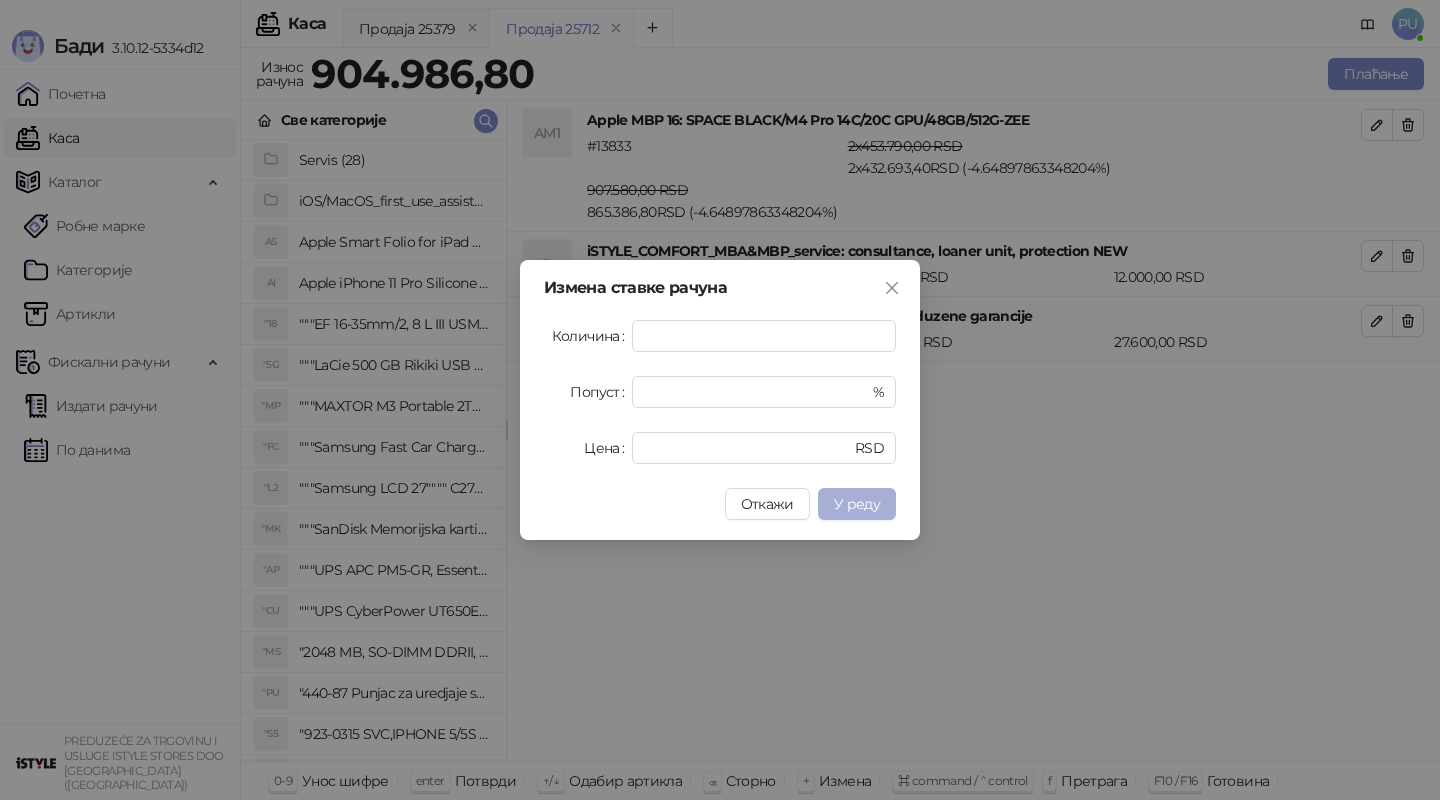 click on "У реду" at bounding box center (857, 504) 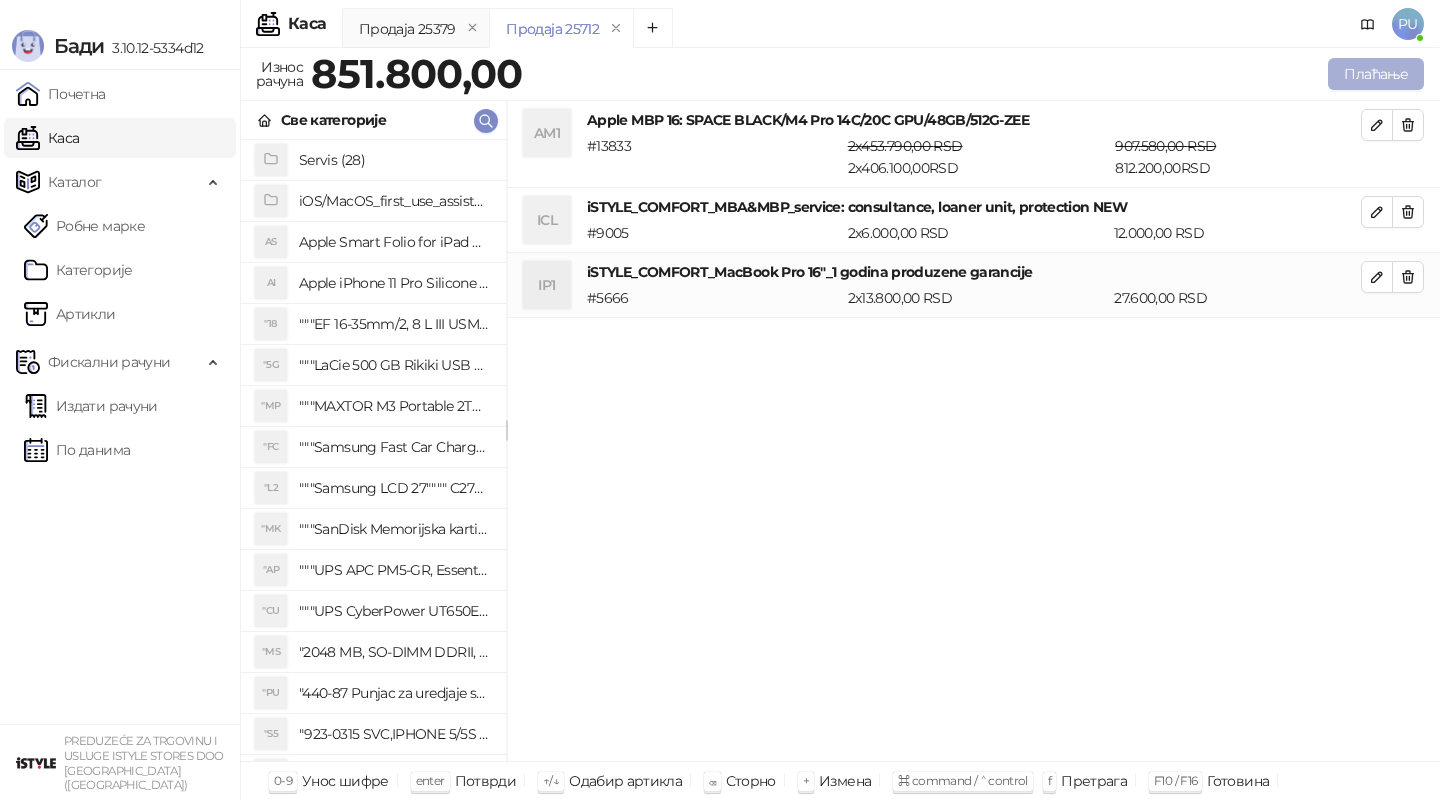 click on "Плаћање" at bounding box center [1376, 74] 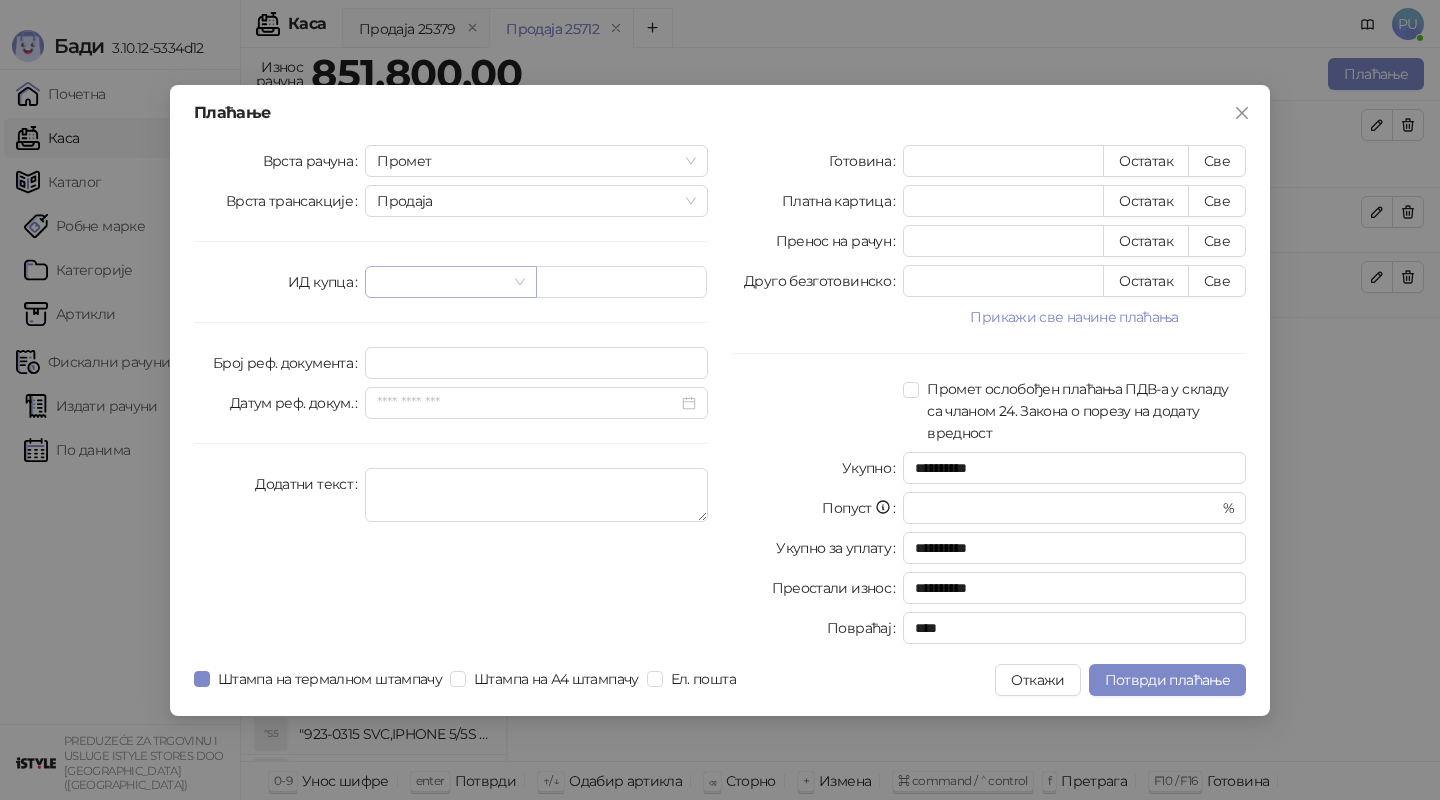click at bounding box center (450, 282) 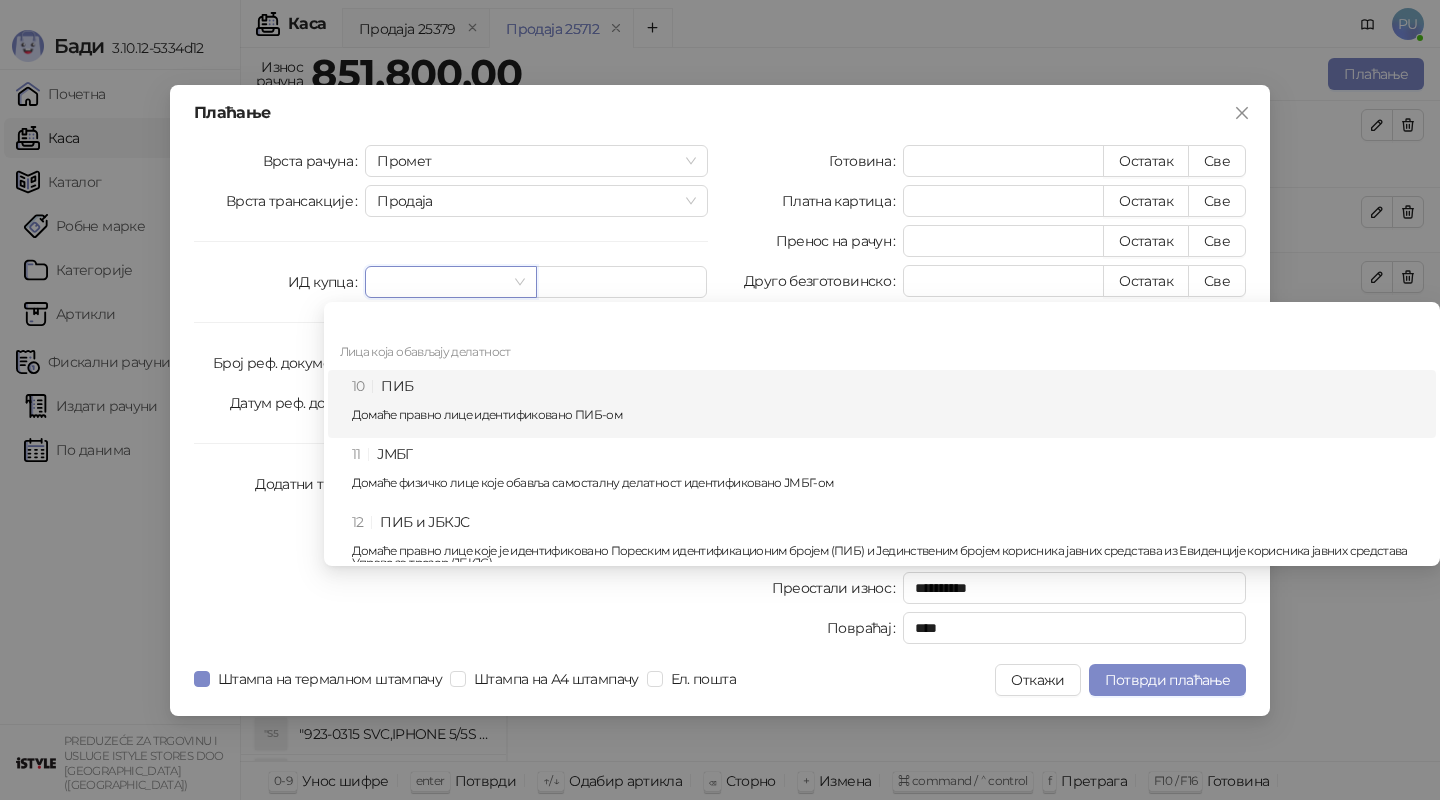 click on "10 ПИБ Домаће правно лице идентификовано ПИБ-ом" at bounding box center (888, 404) 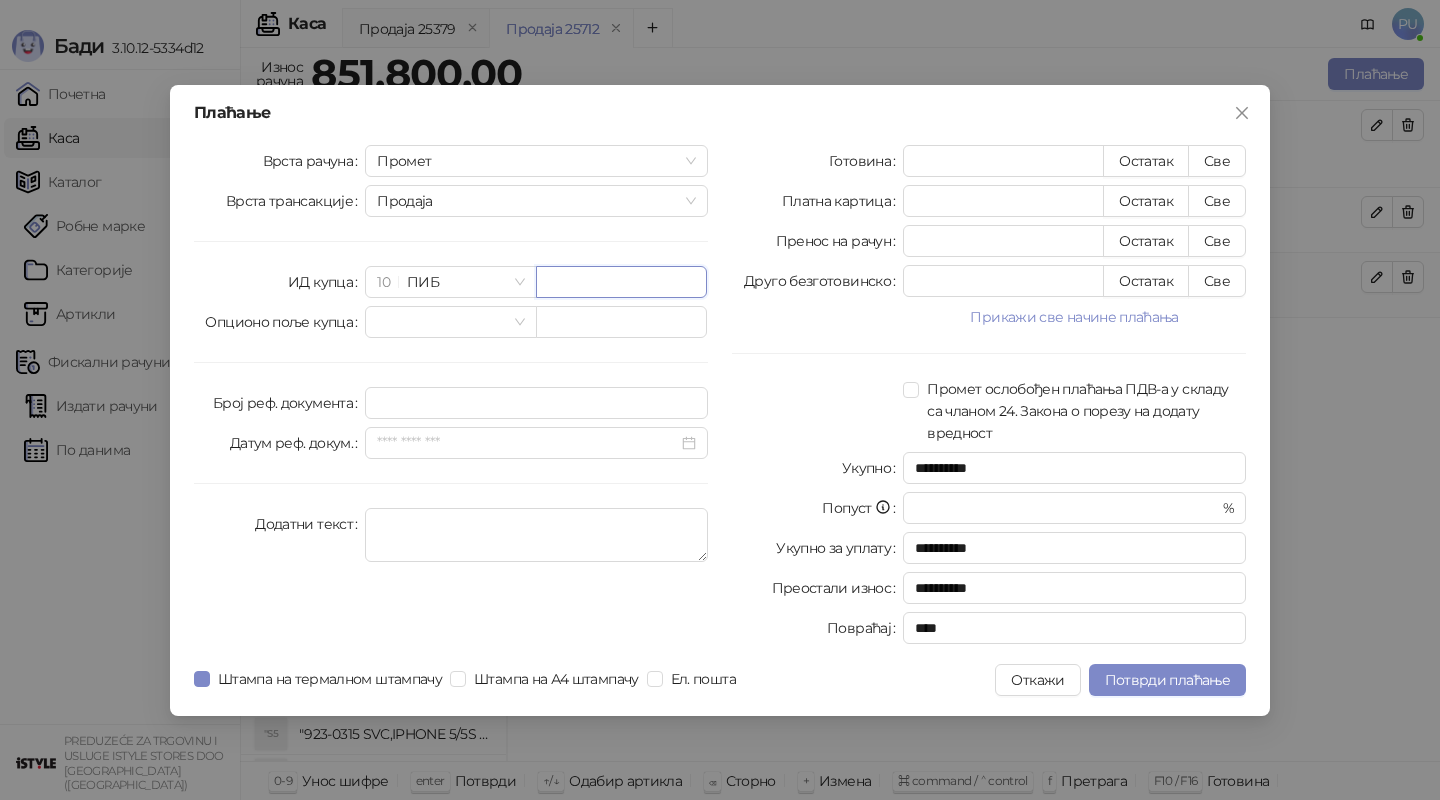 click at bounding box center (621, 282) 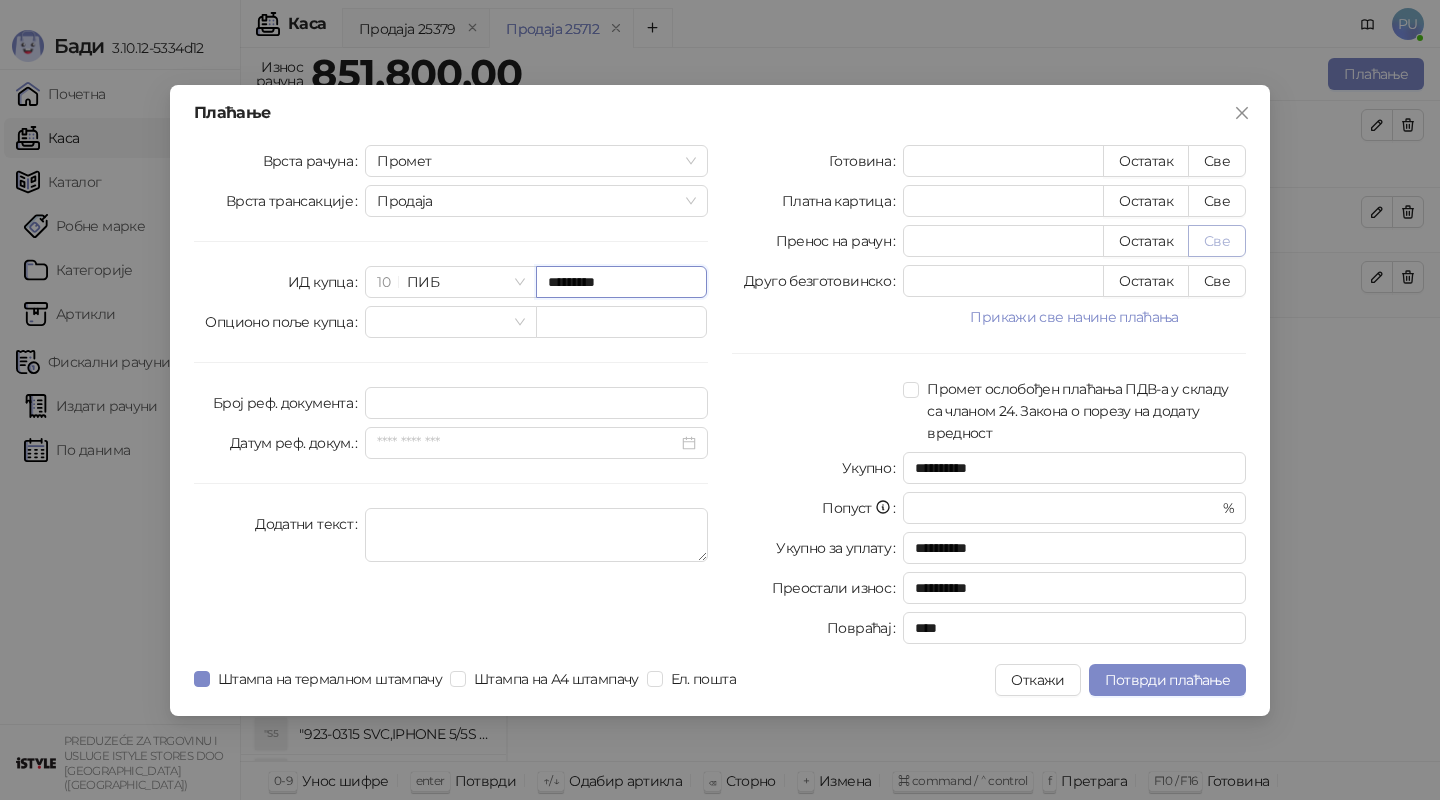 type on "*********" 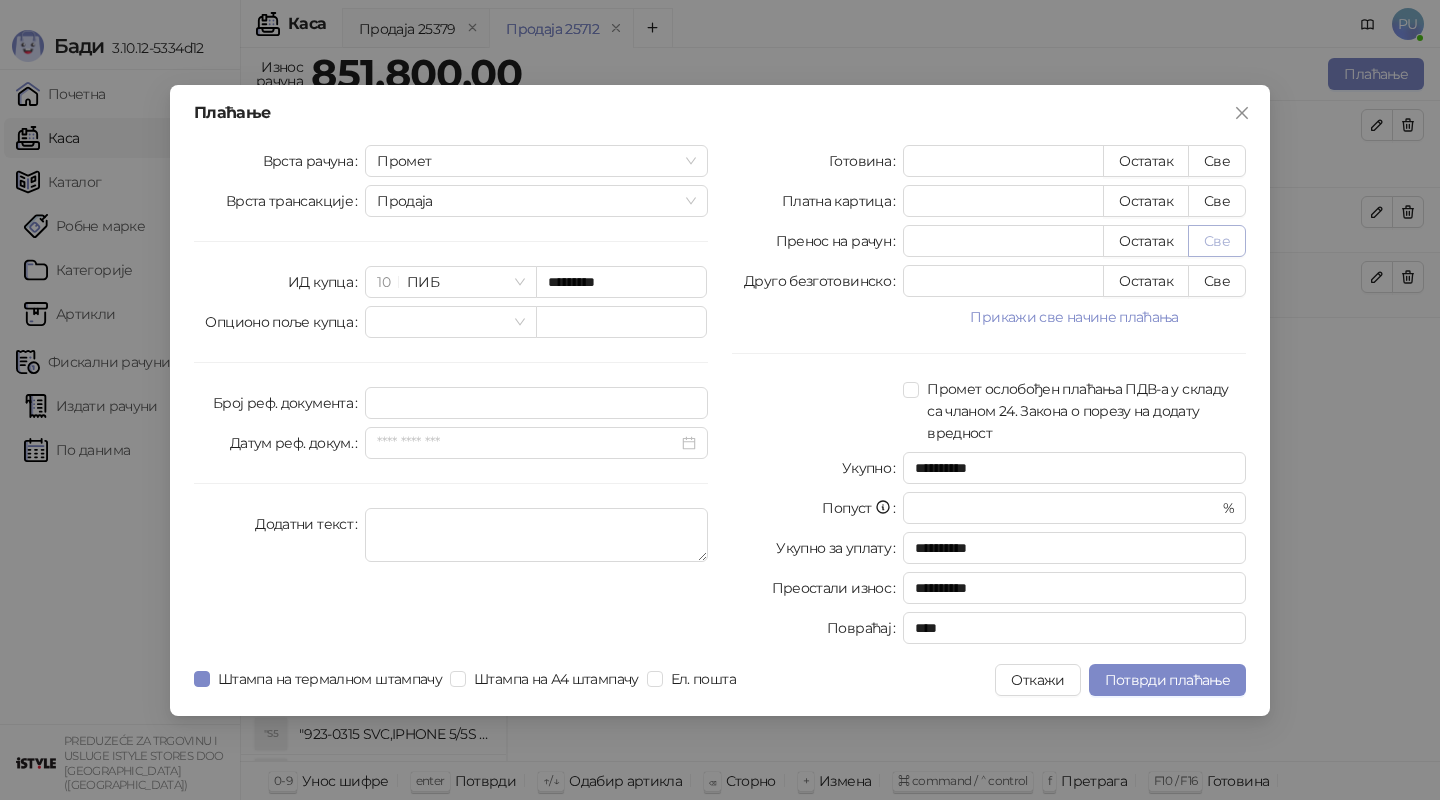 click on "Све" at bounding box center [1217, 241] 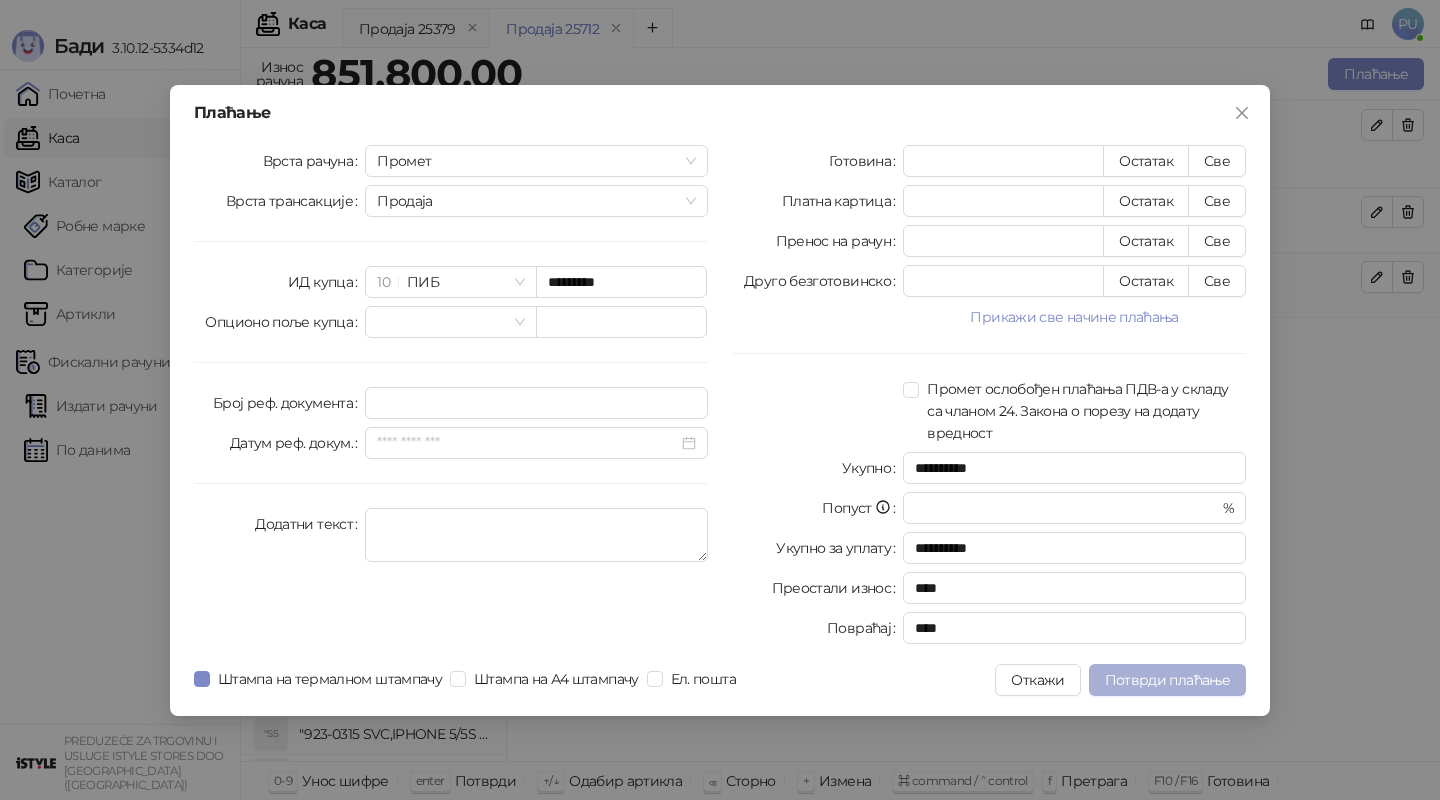 click on "Потврди плаћање" at bounding box center (1167, 680) 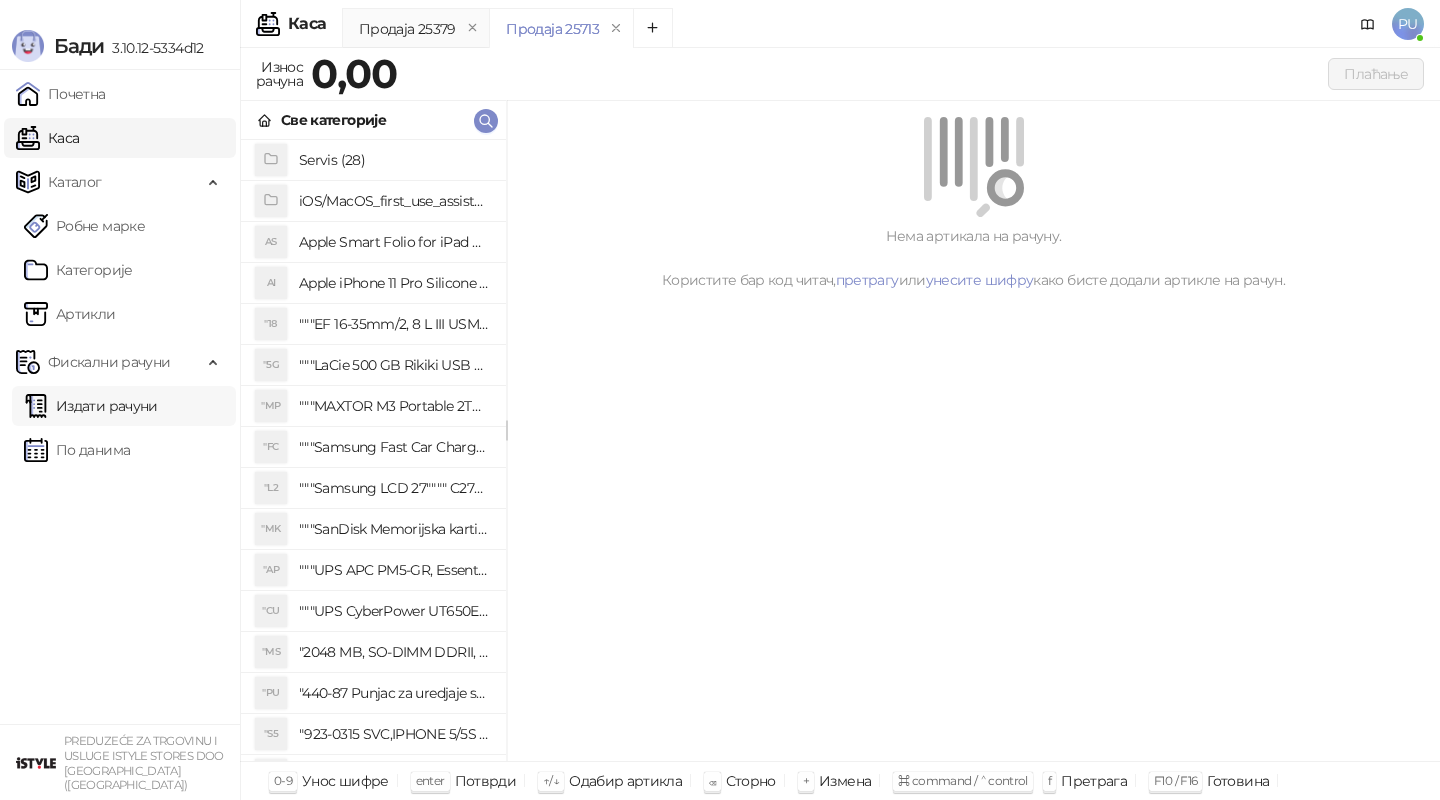 click on "Издати рачуни" at bounding box center (91, 406) 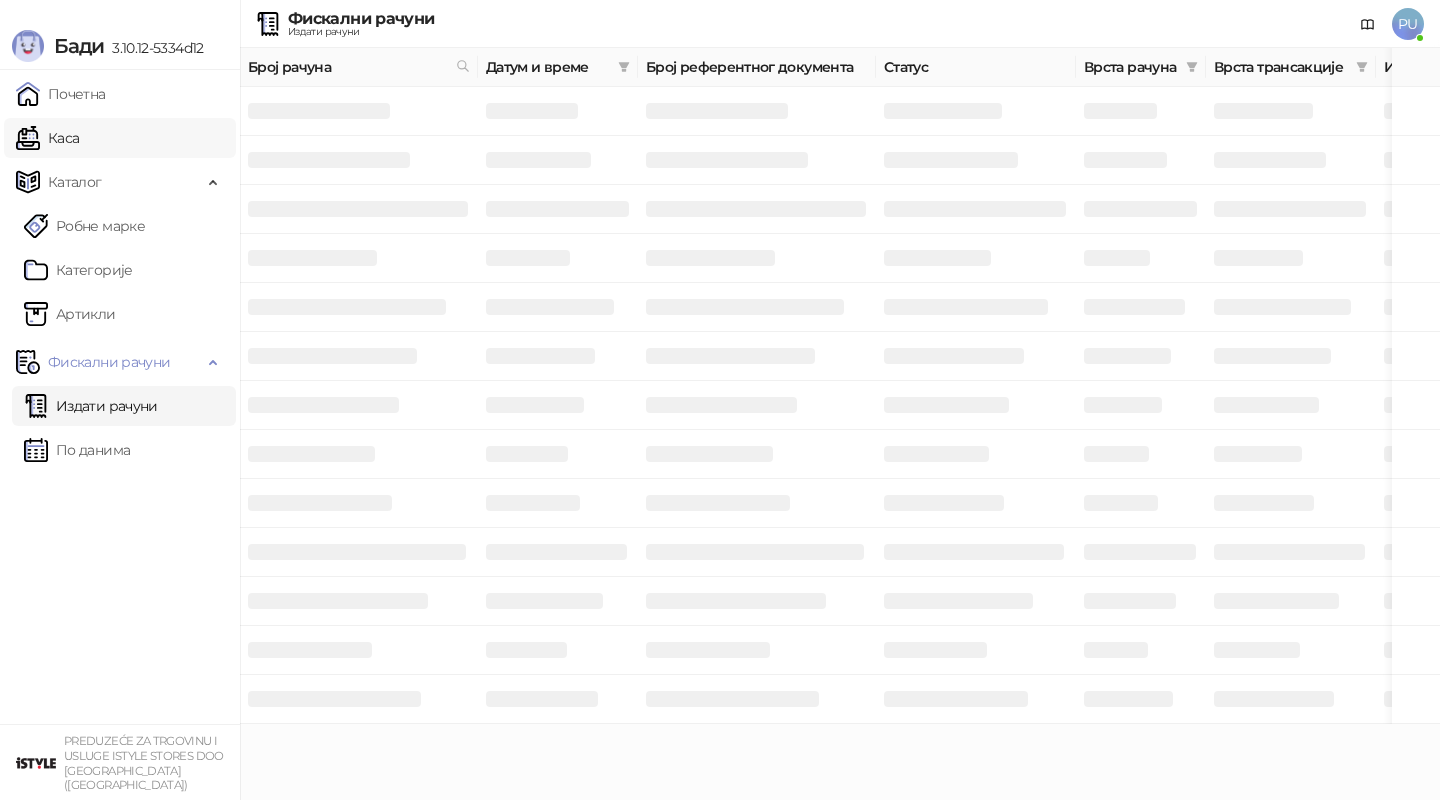 click on "Каса" at bounding box center [47, 138] 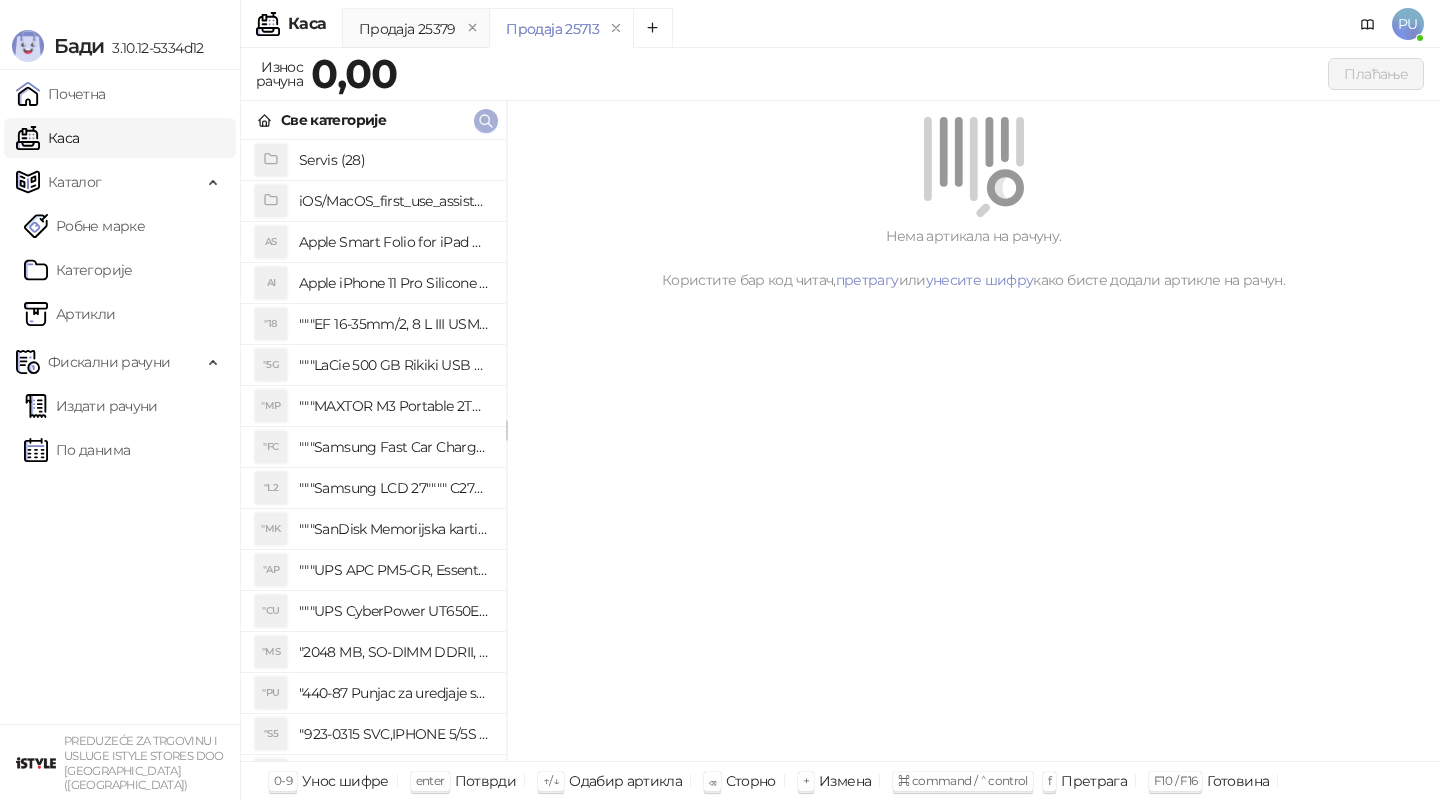 click 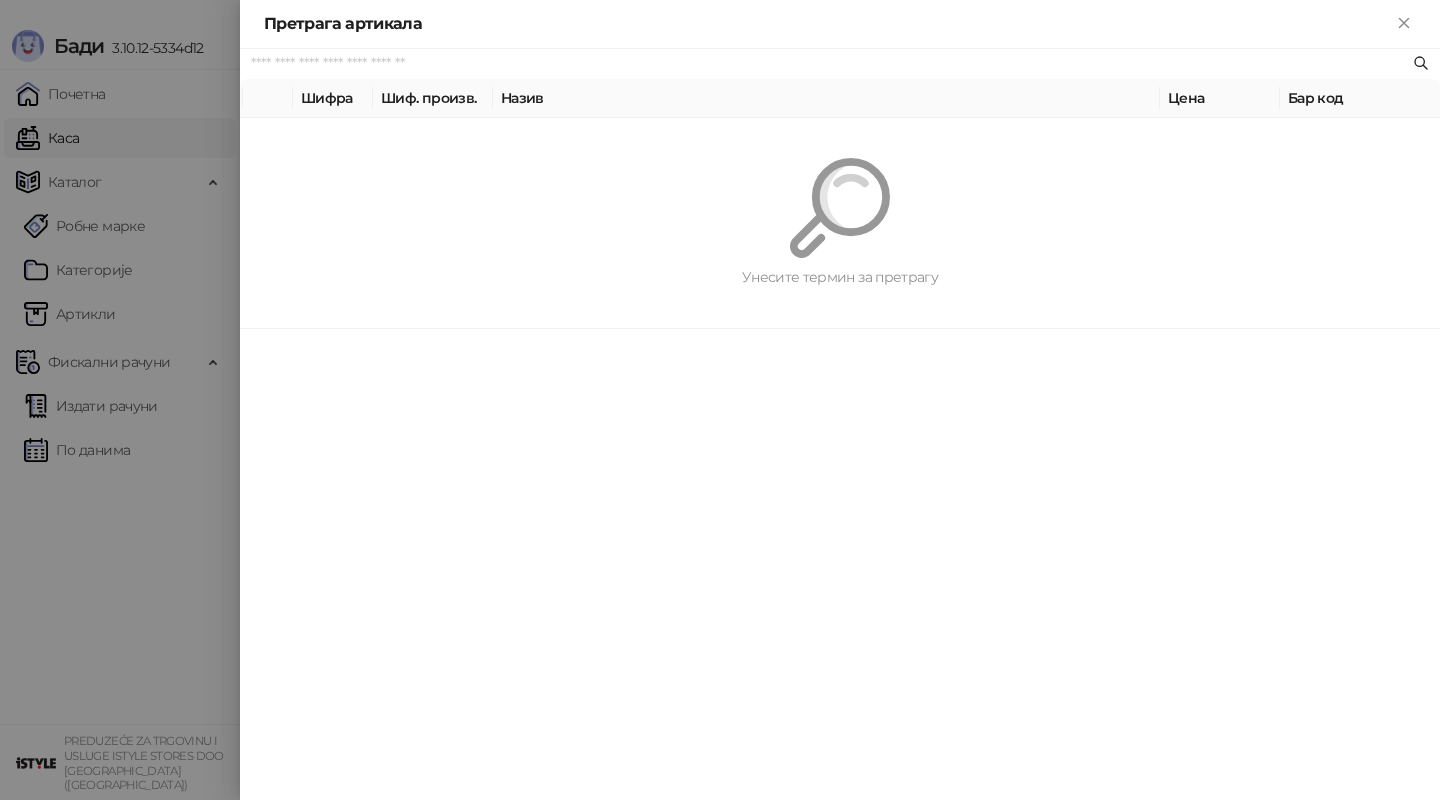 paste on "*********" 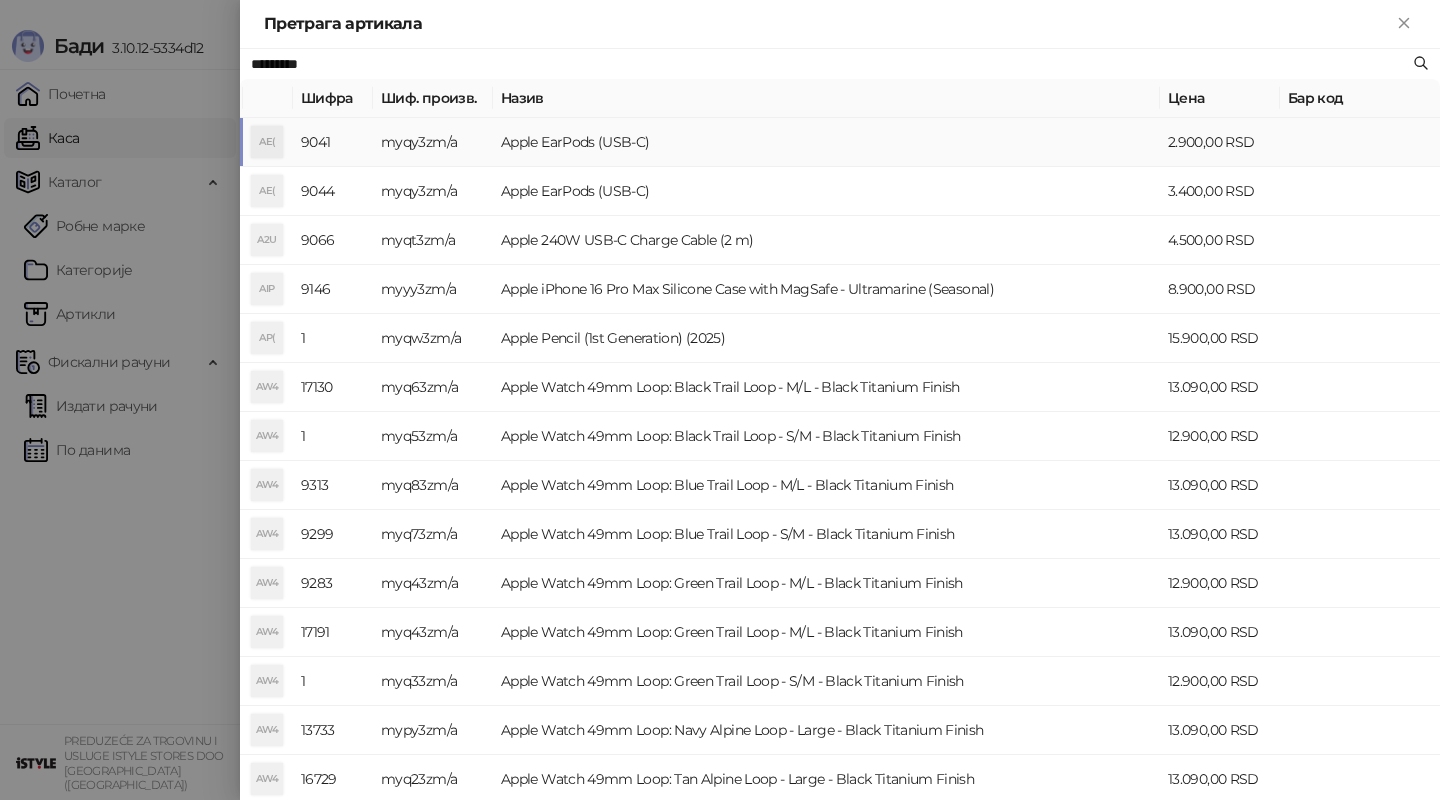 click on "Apple EarPods (USB-C)" at bounding box center (826, 142) 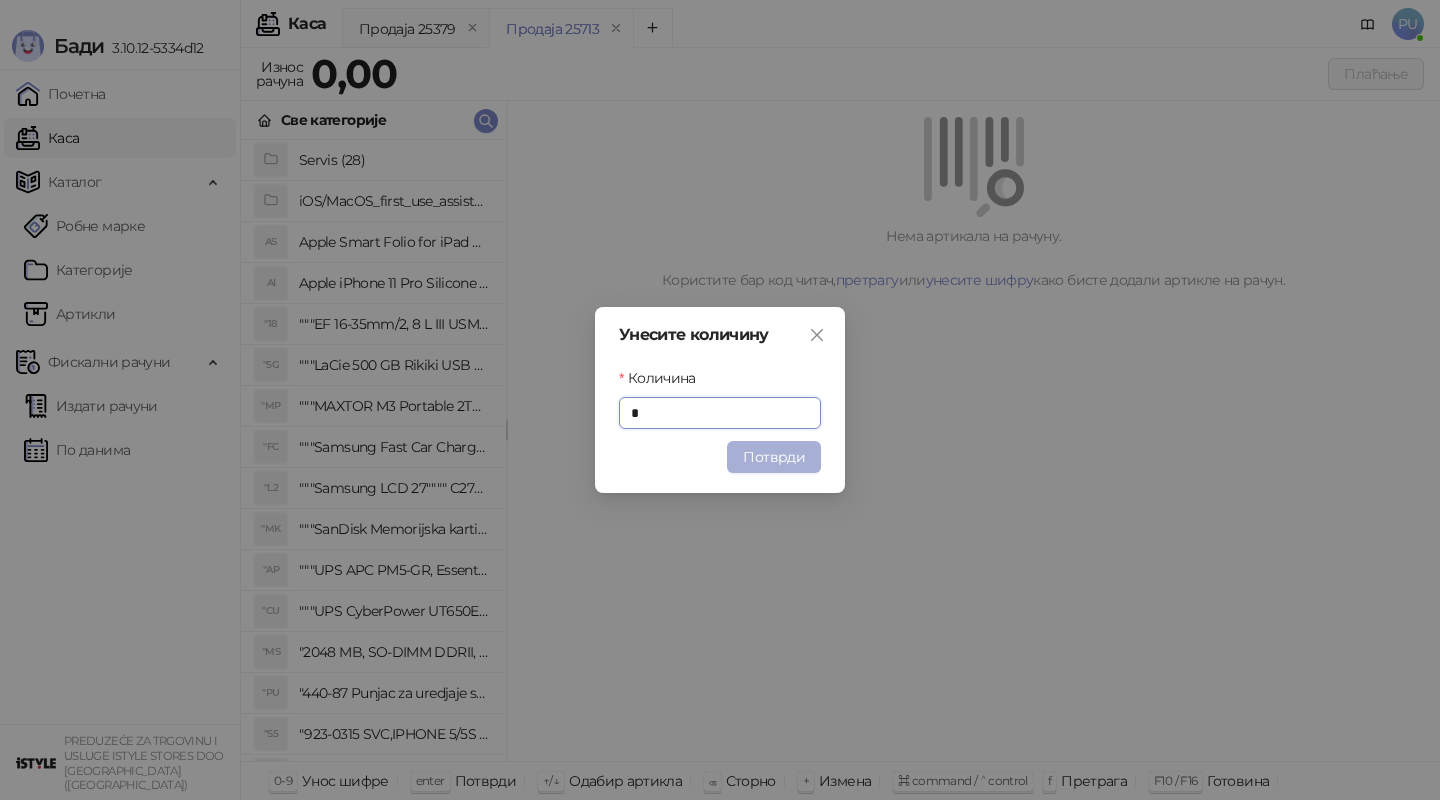 click on "Потврди" at bounding box center (774, 457) 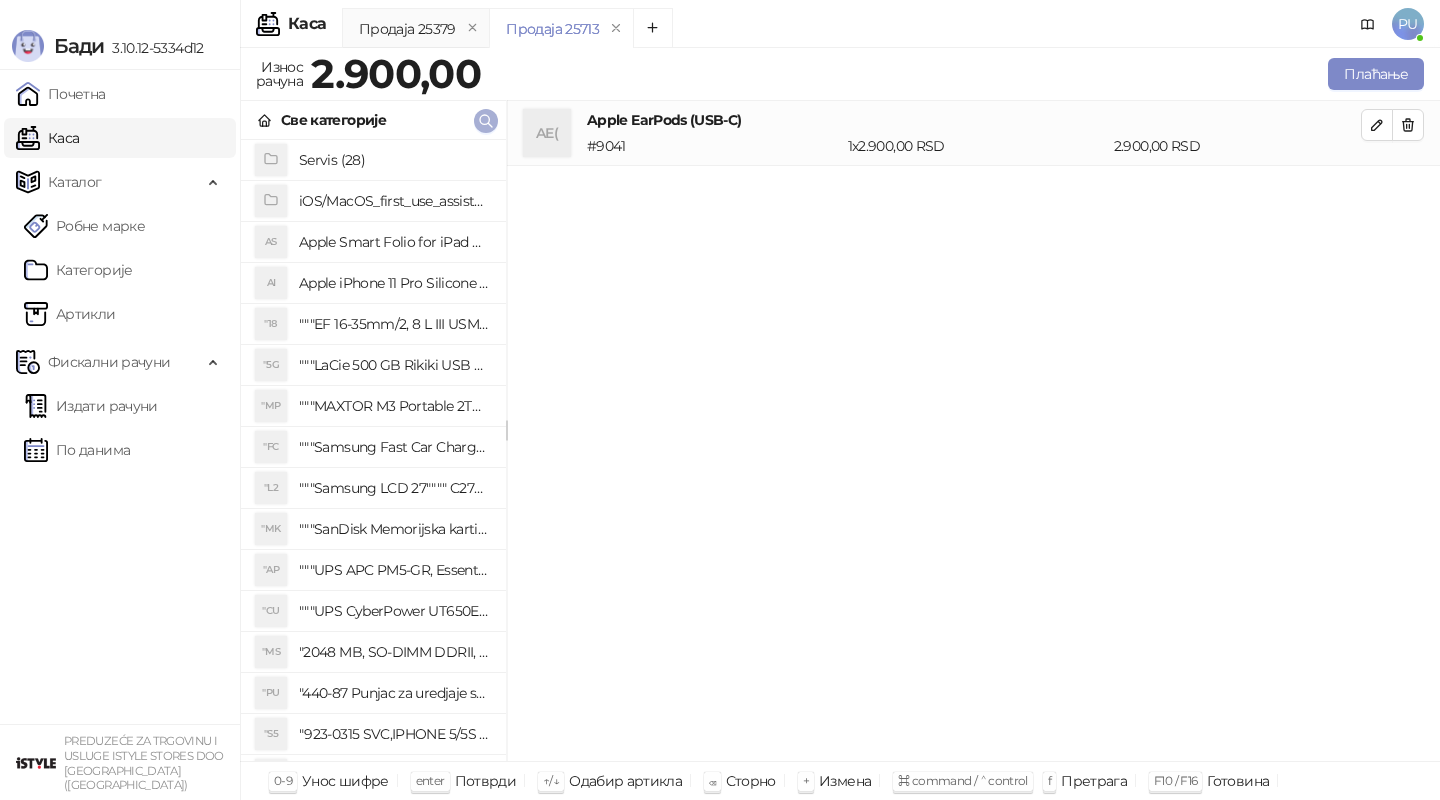 click 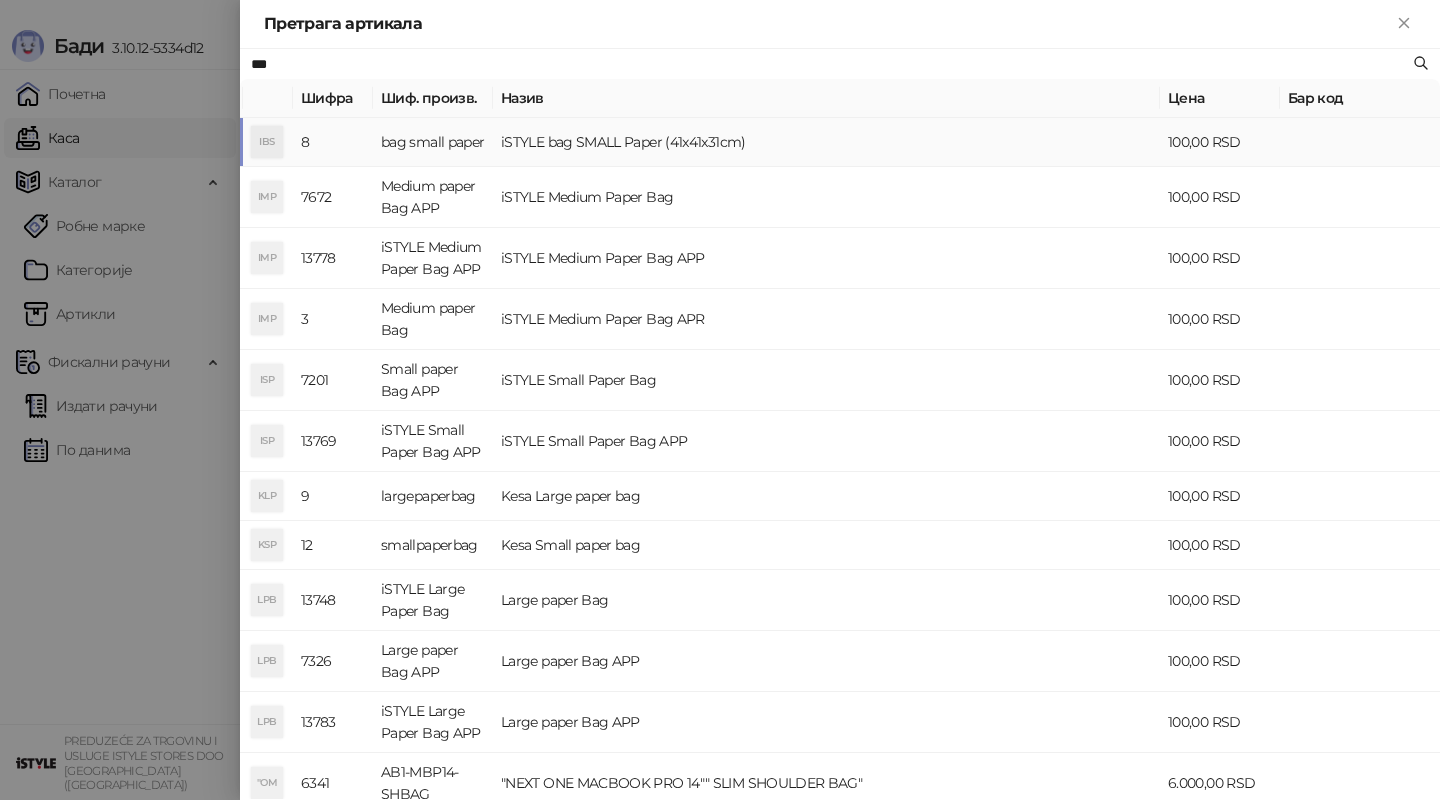 type on "***" 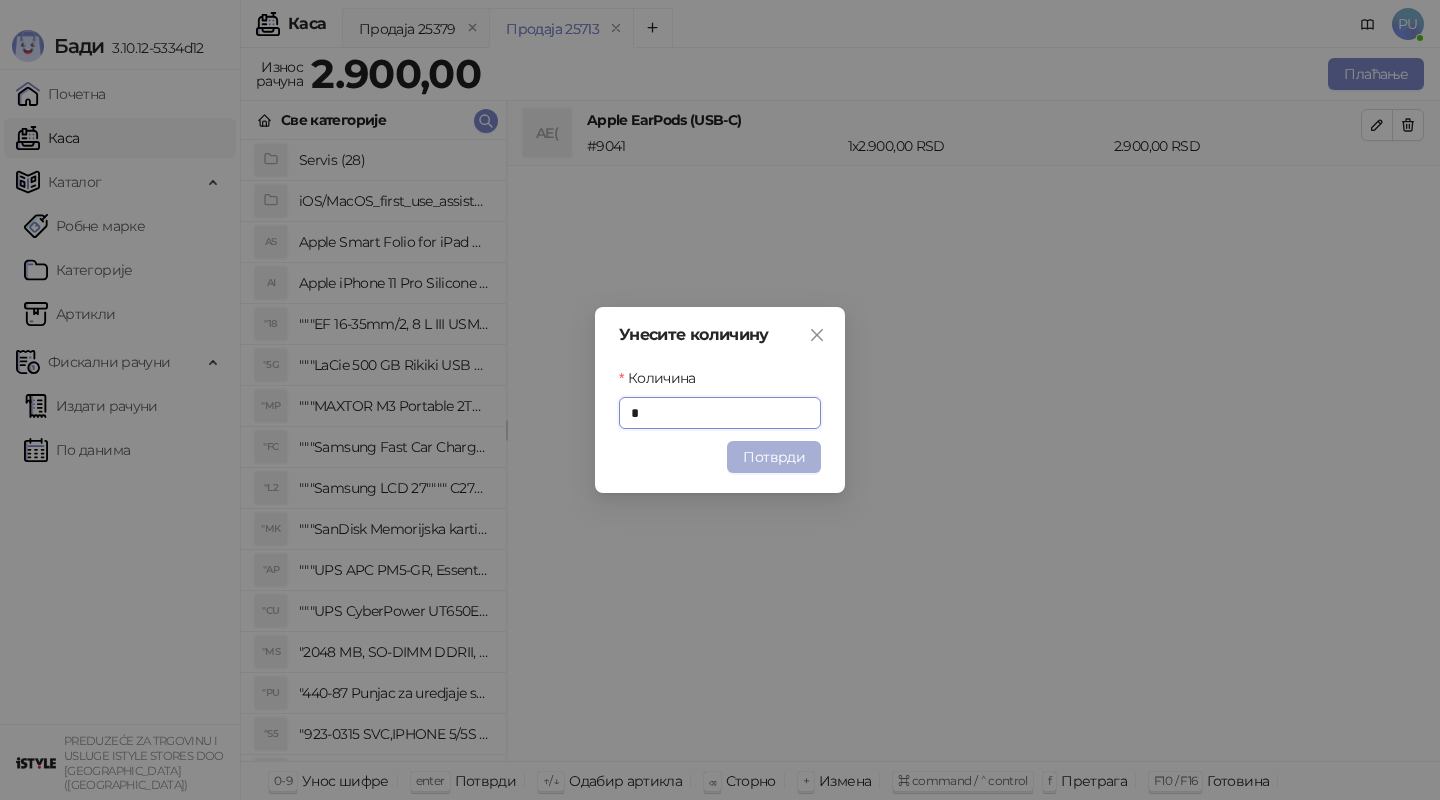 click on "Потврди" at bounding box center (774, 457) 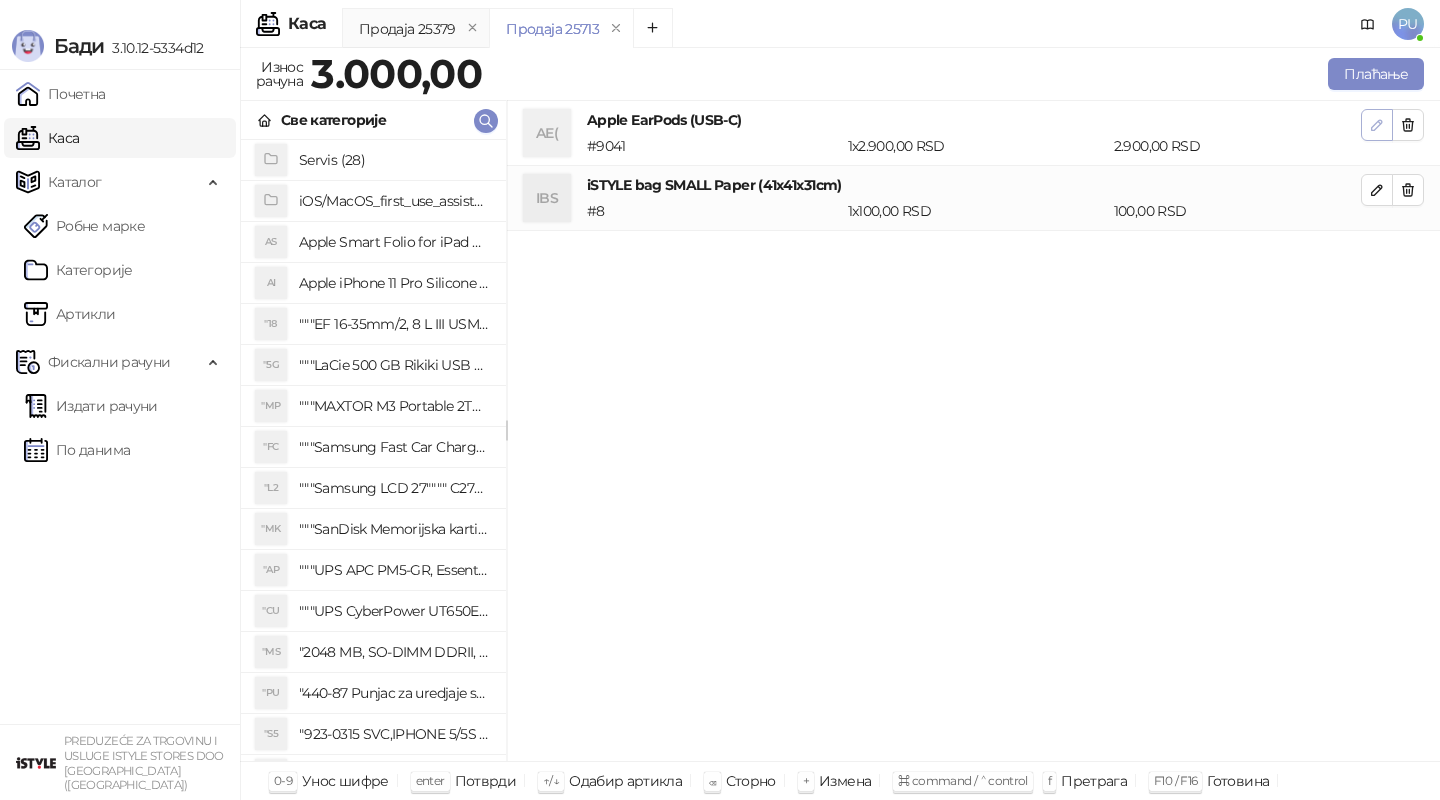 click at bounding box center (1377, 125) 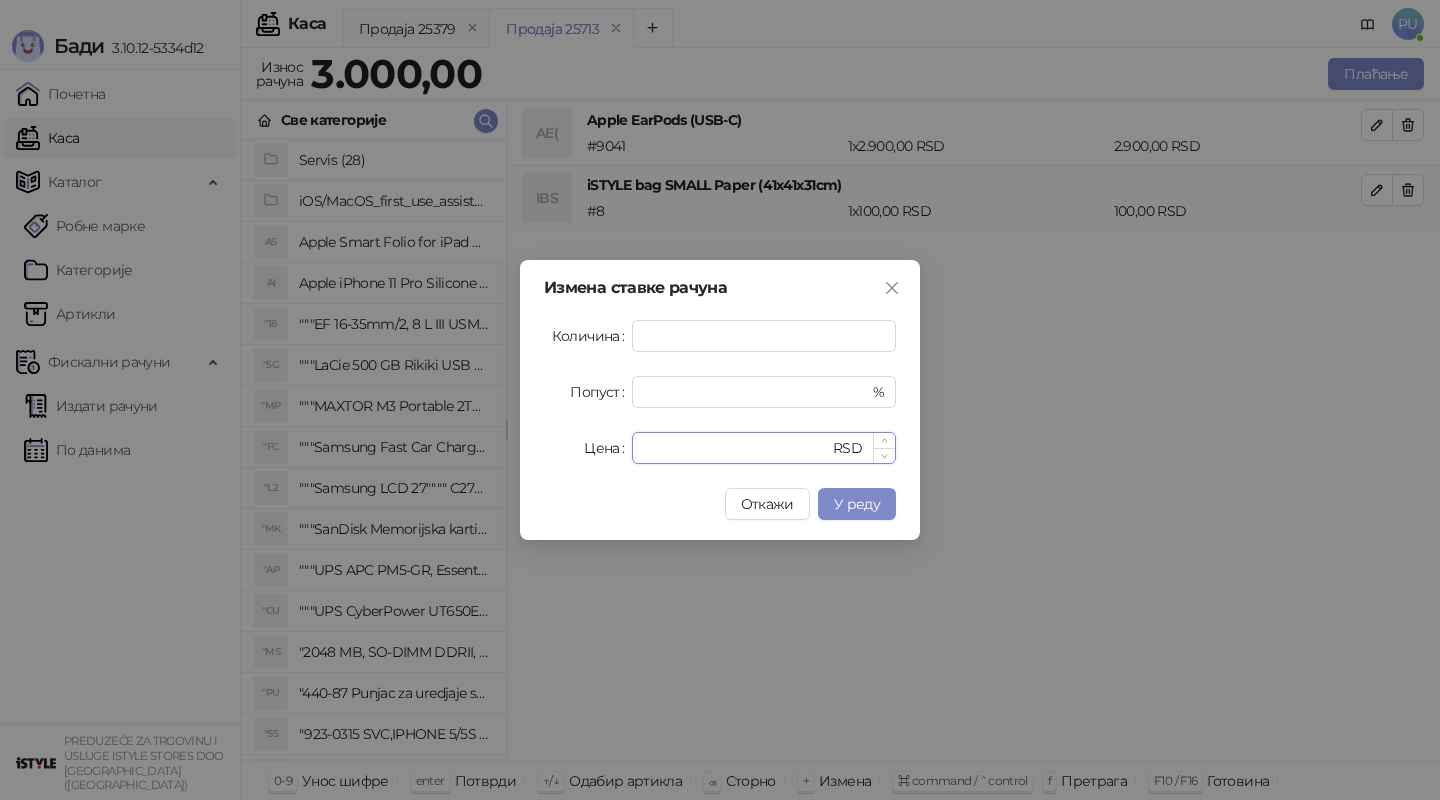 drag, startPoint x: 713, startPoint y: 447, endPoint x: 650, endPoint y: 449, distance: 63.03174 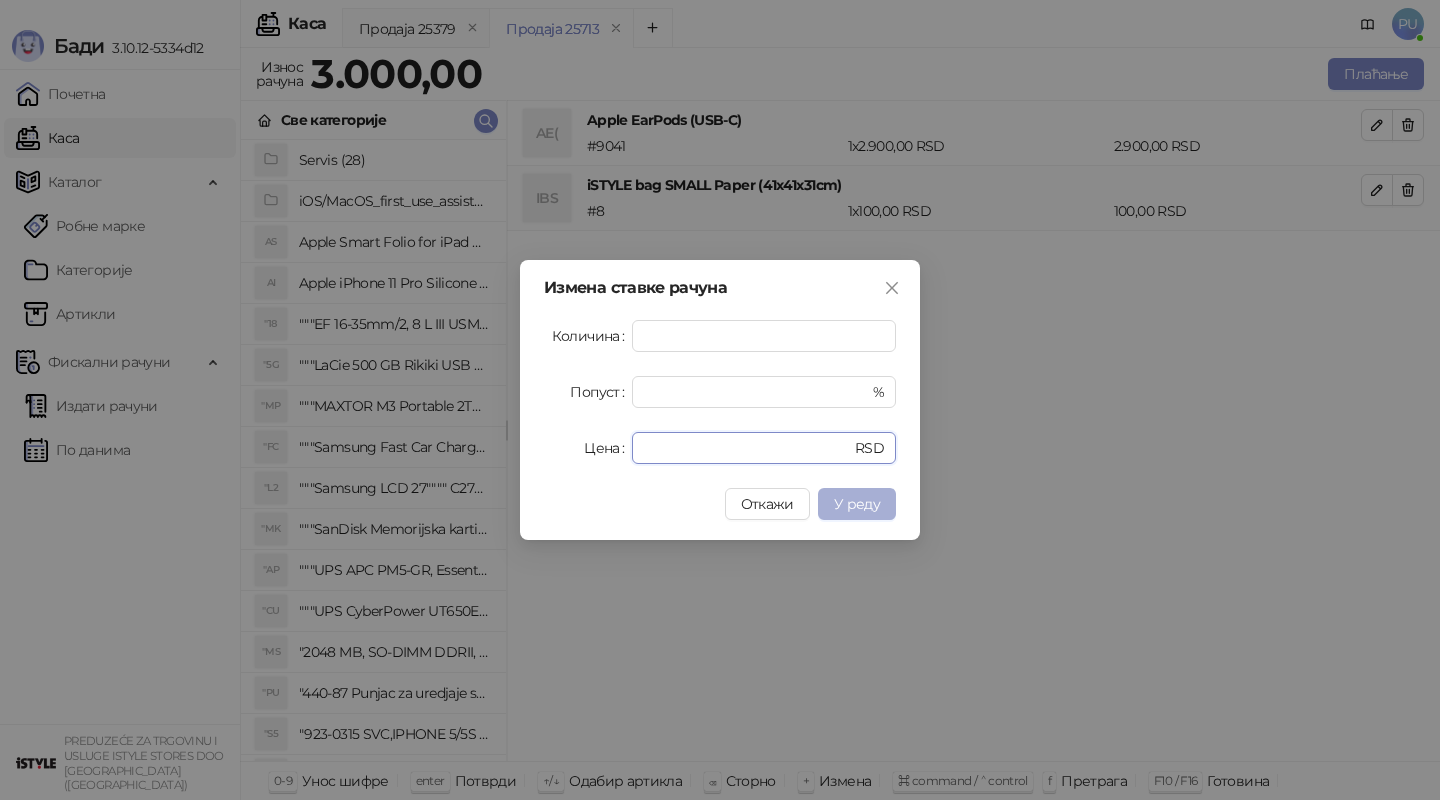 type on "****" 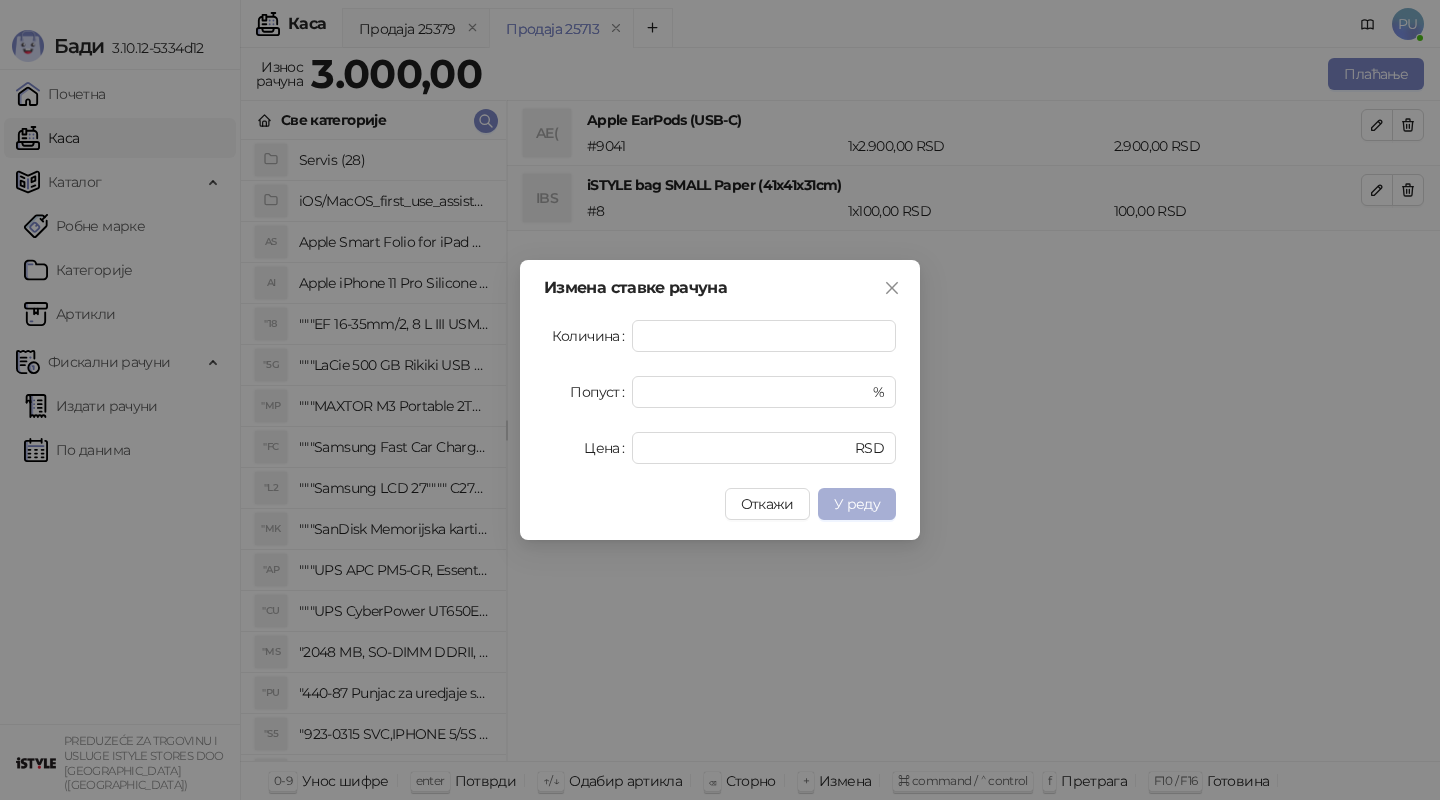 click on "У реду" at bounding box center (857, 504) 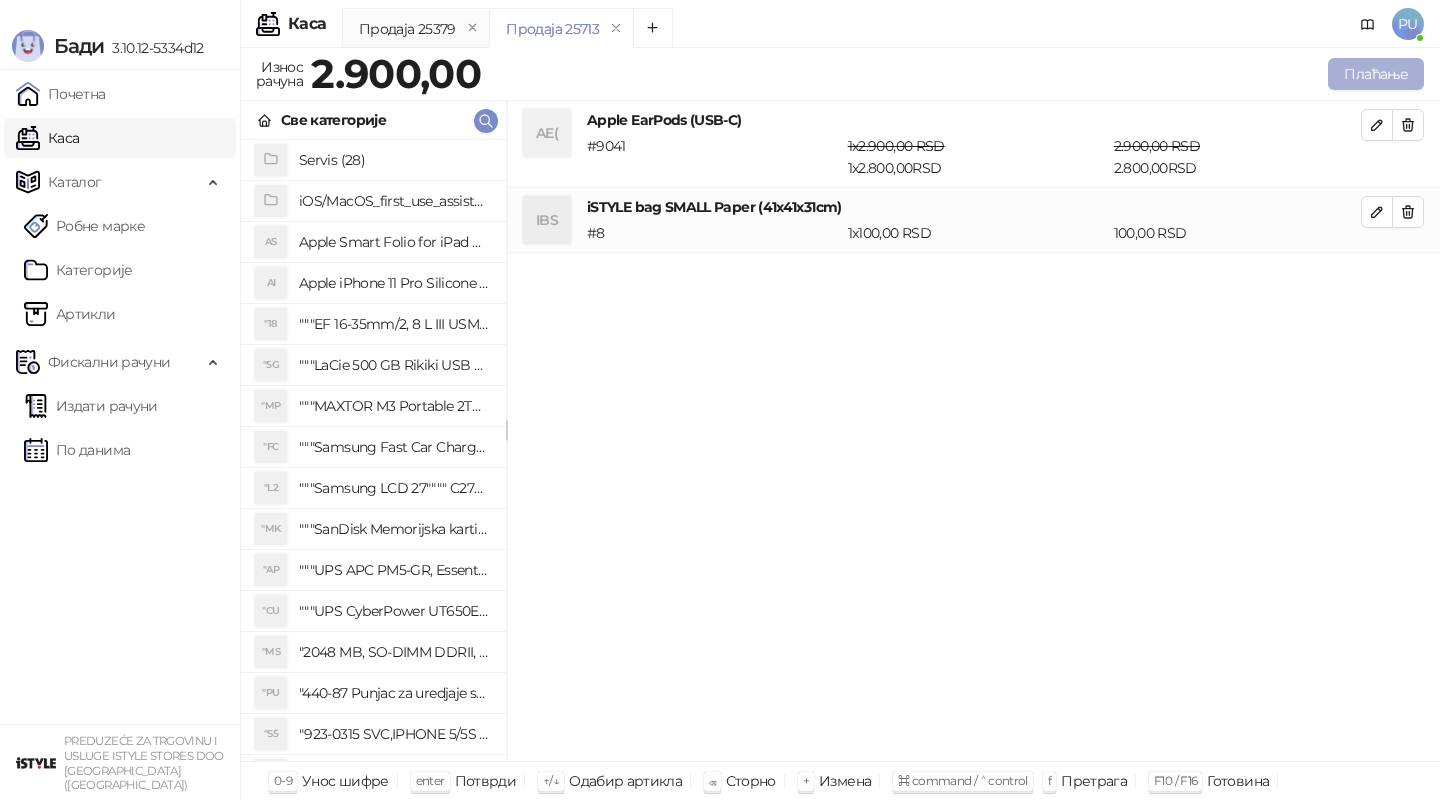 click on "Плаћање" at bounding box center [1376, 74] 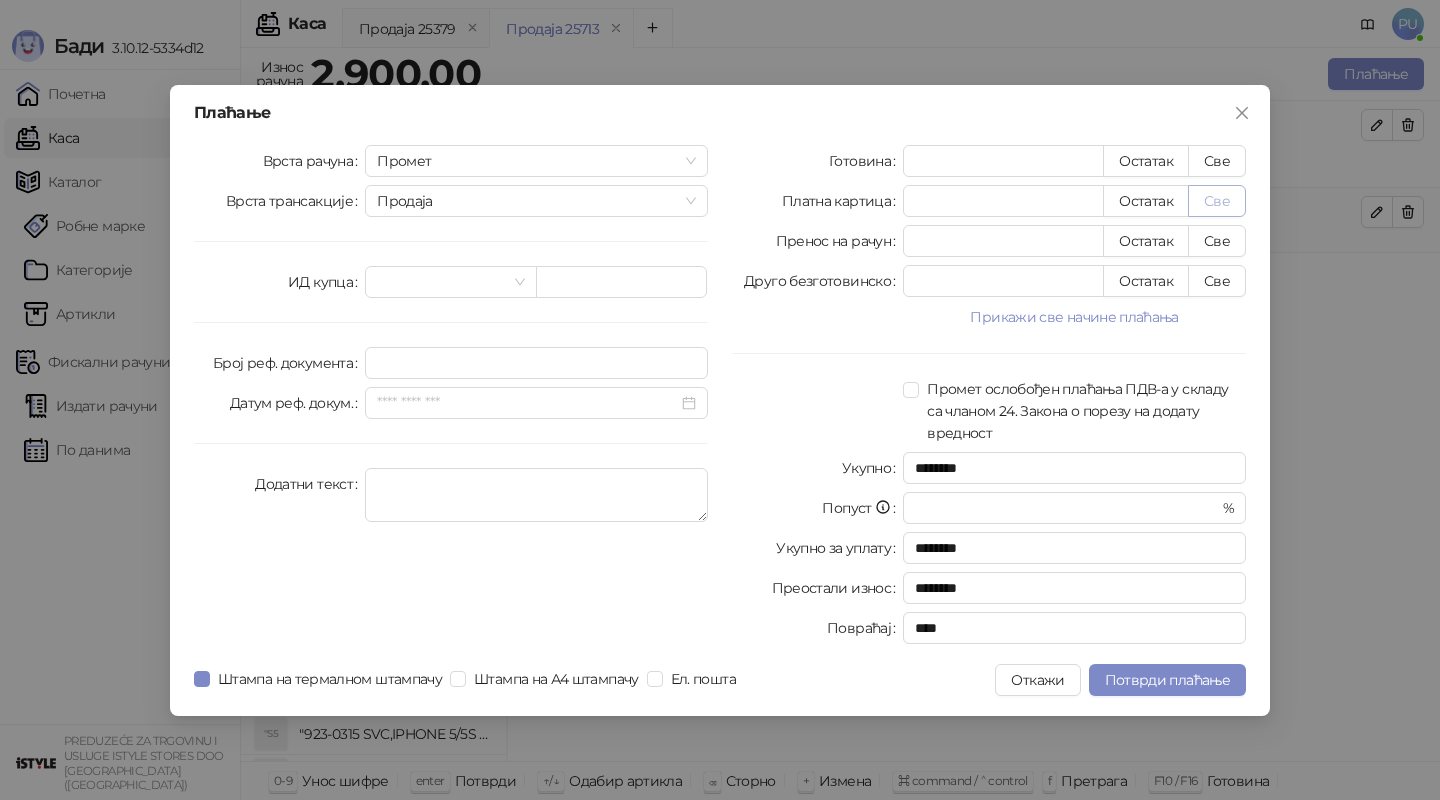 click on "Све" at bounding box center [1217, 201] 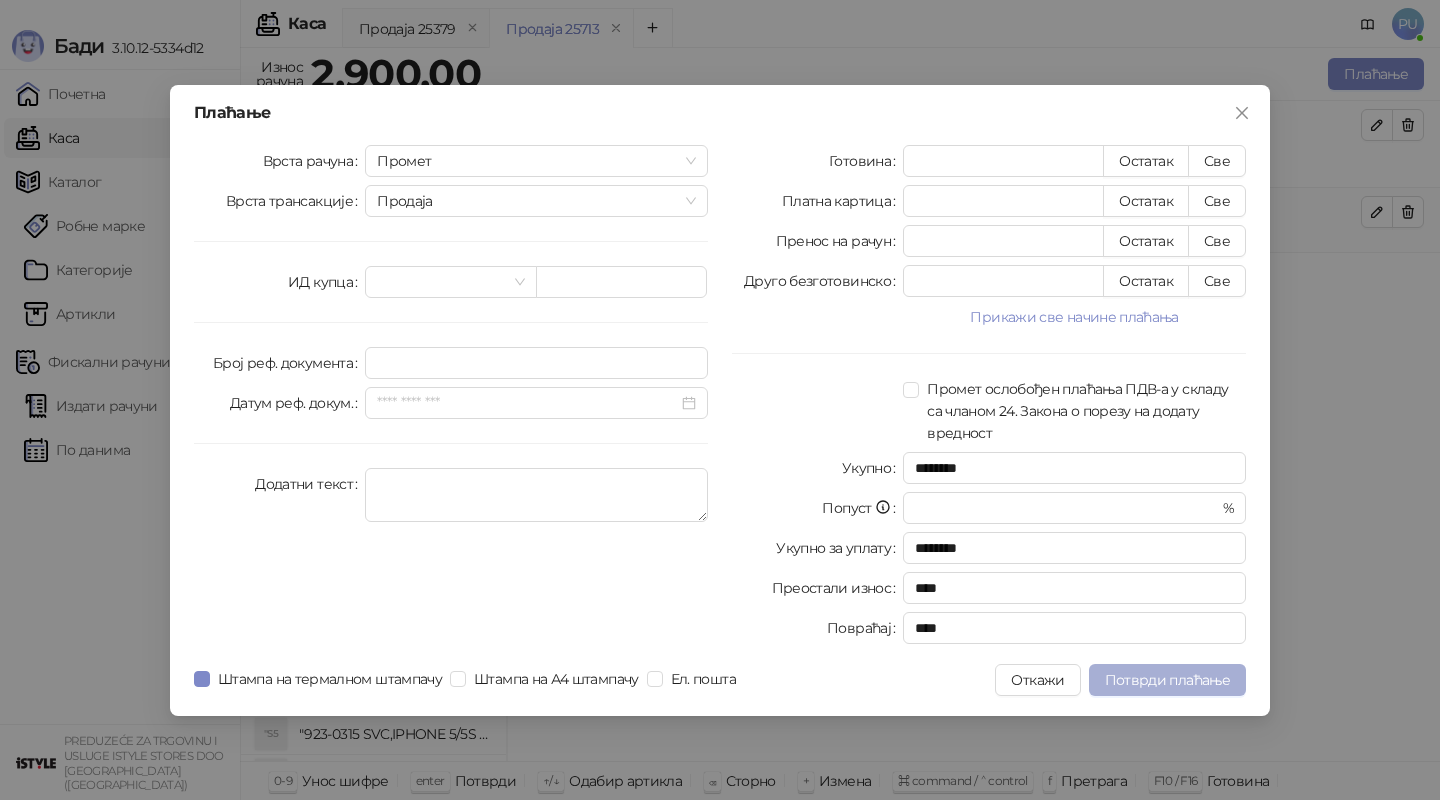 click on "Потврди плаћање" at bounding box center [1167, 680] 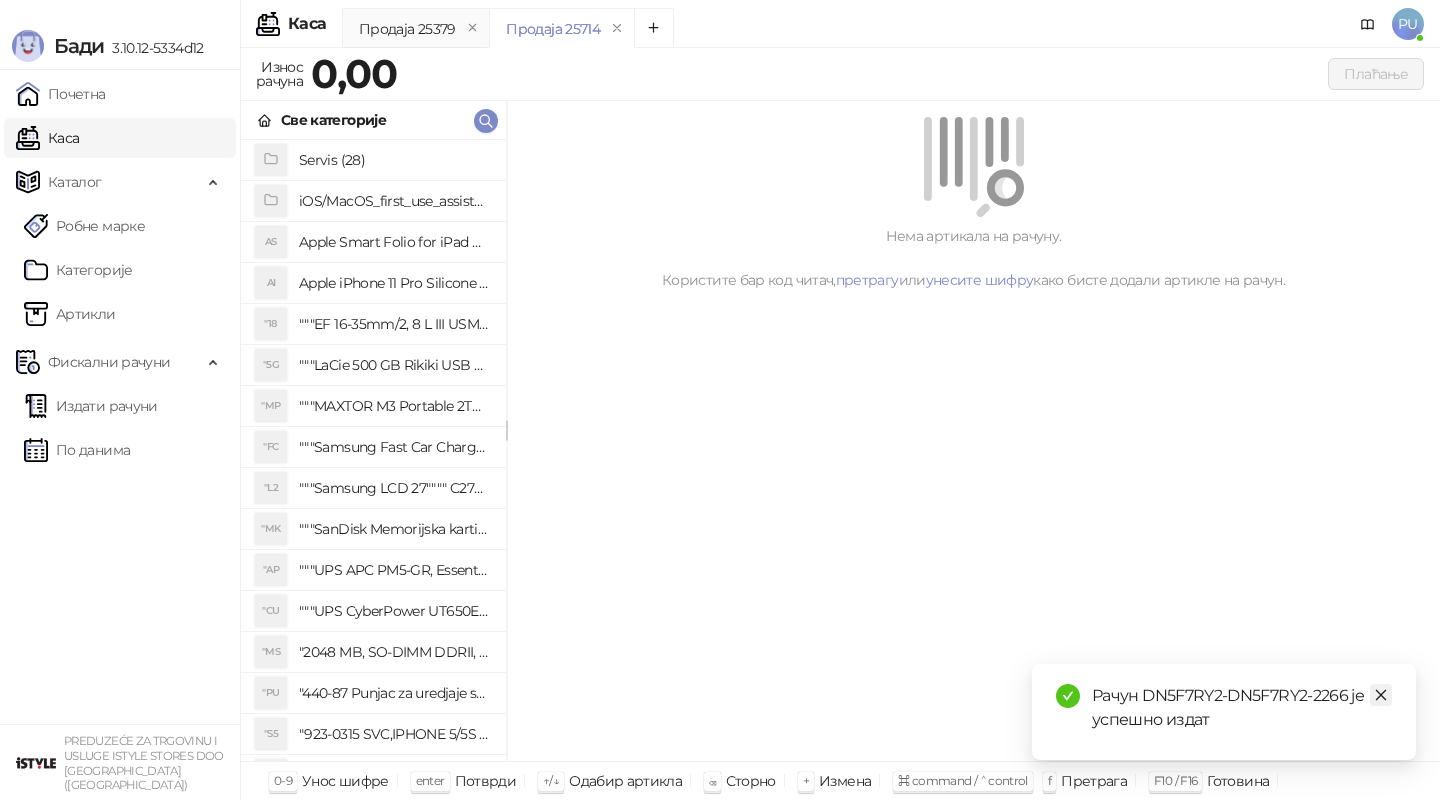 click 